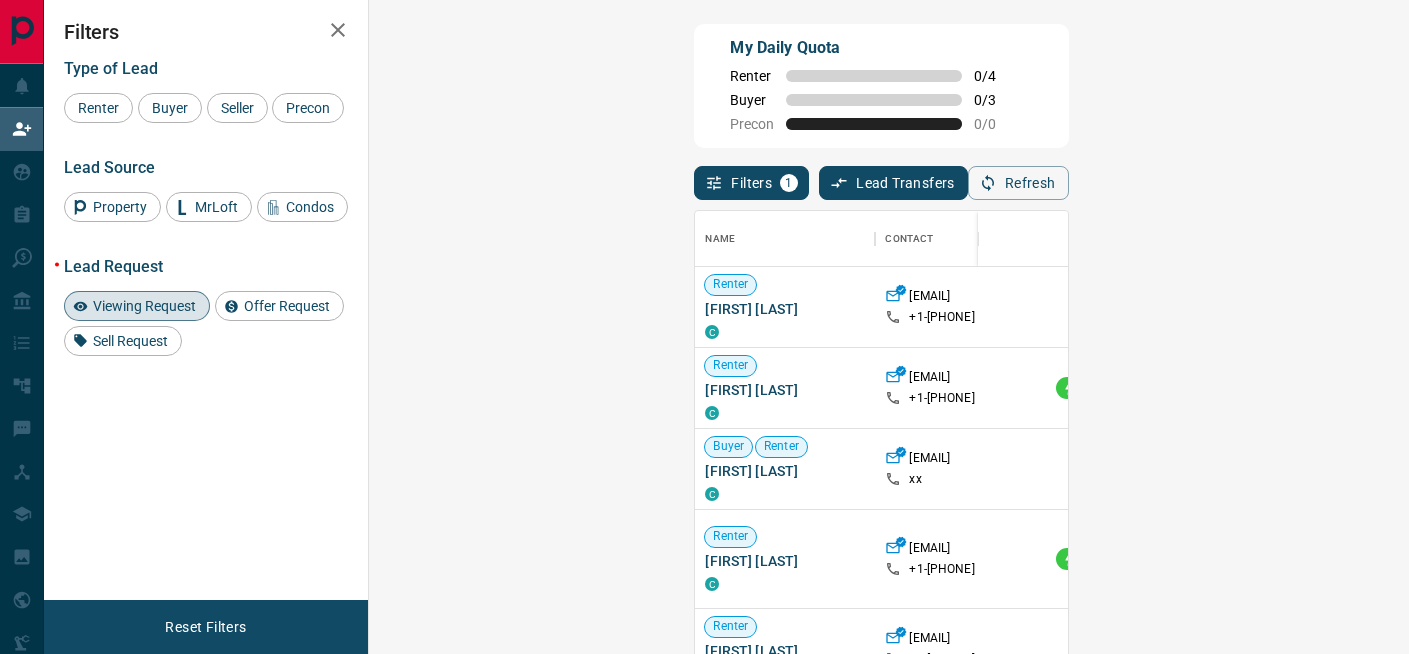 scroll, scrollTop: 0, scrollLeft: 0, axis: both 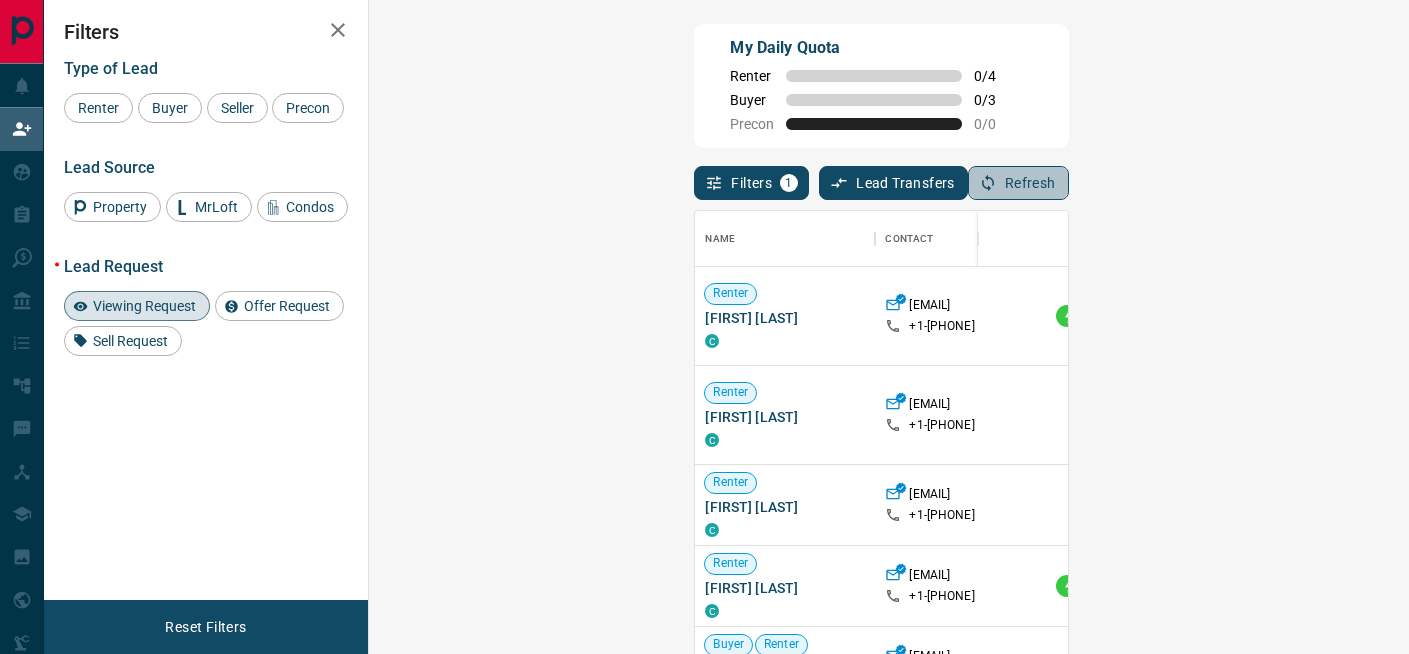 click on "Refresh" at bounding box center [1018, 183] 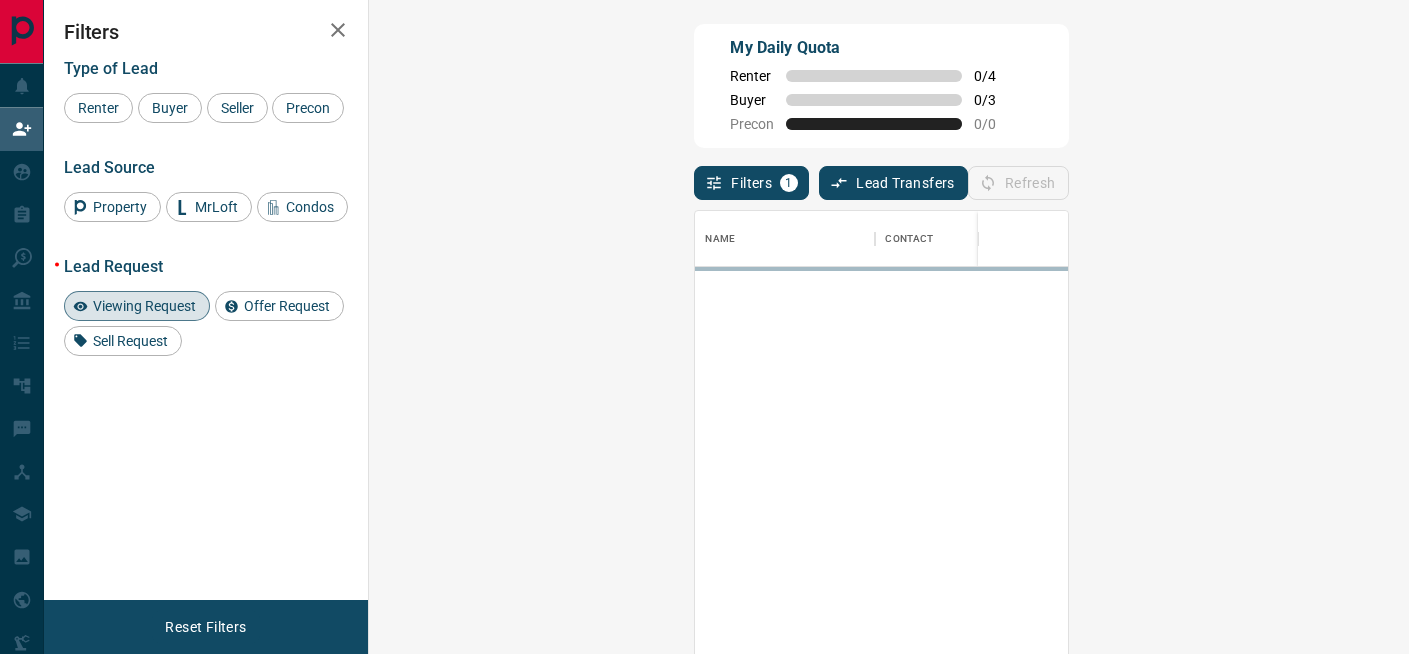 scroll, scrollTop: 1, scrollLeft: 1, axis: both 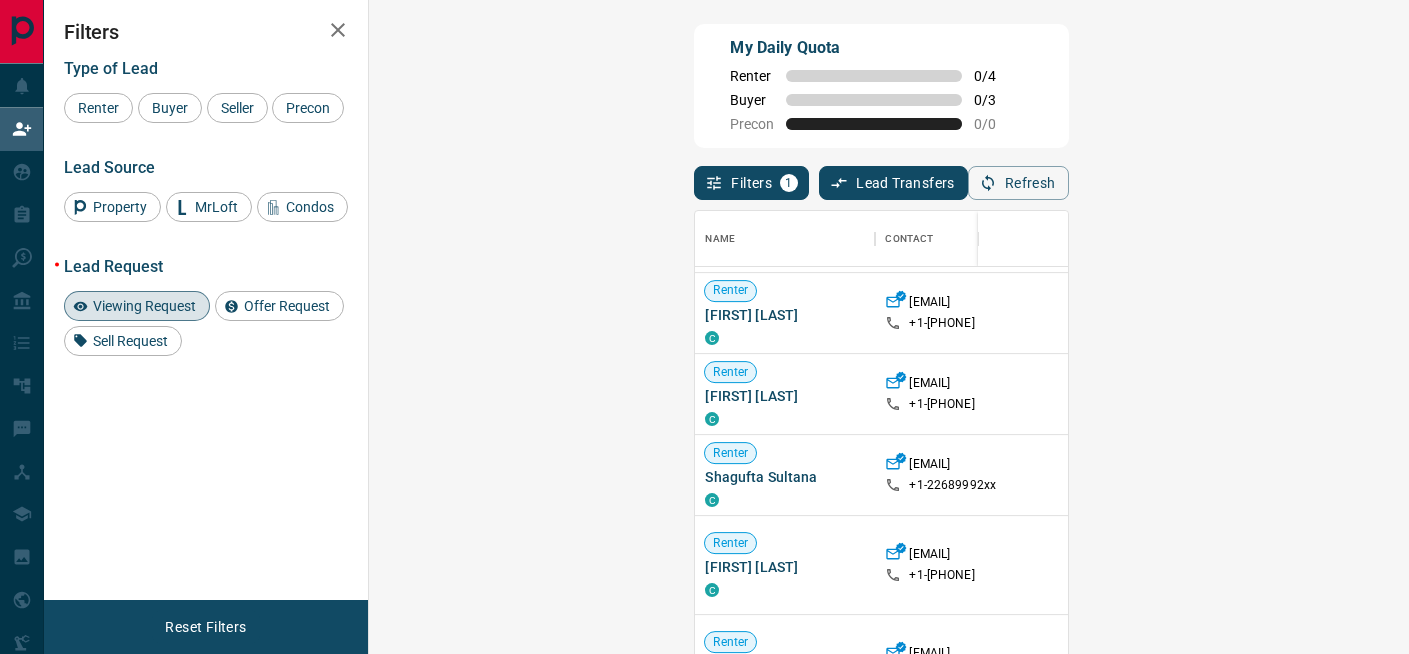 click on "Viewing Request   ( 1 )" at bounding box center [1522, 394] 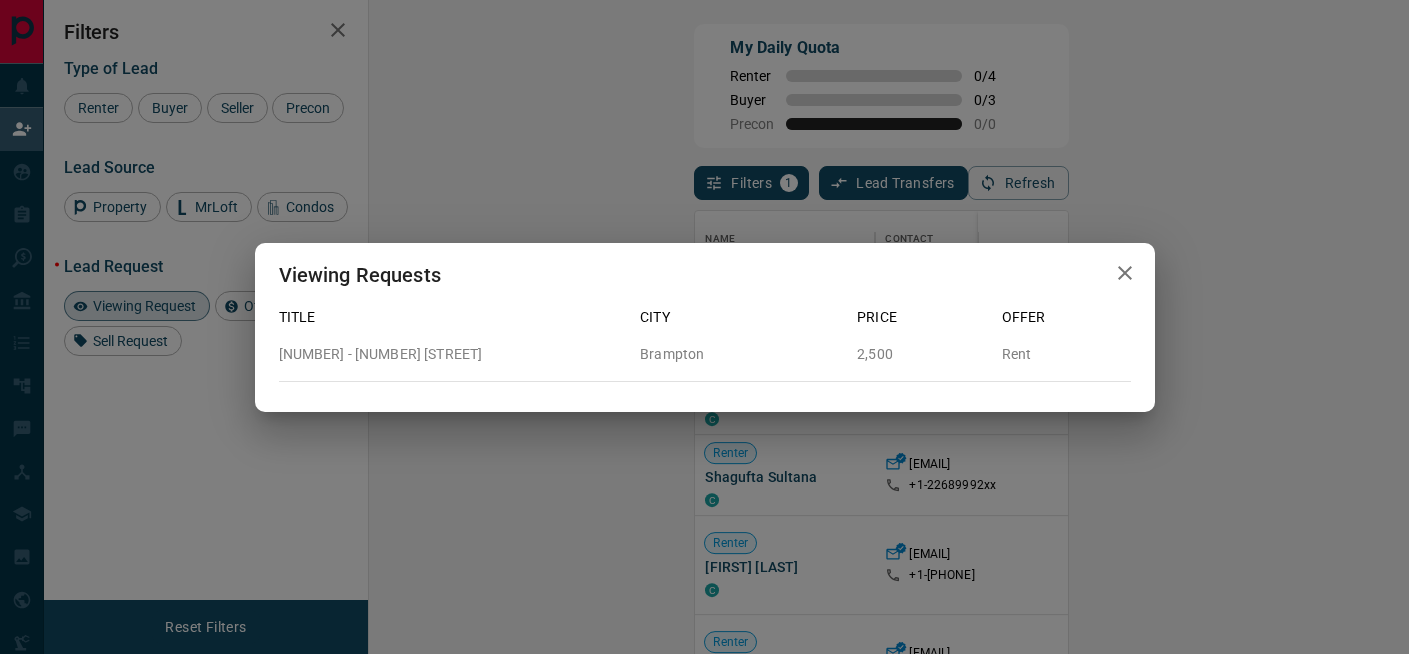 click 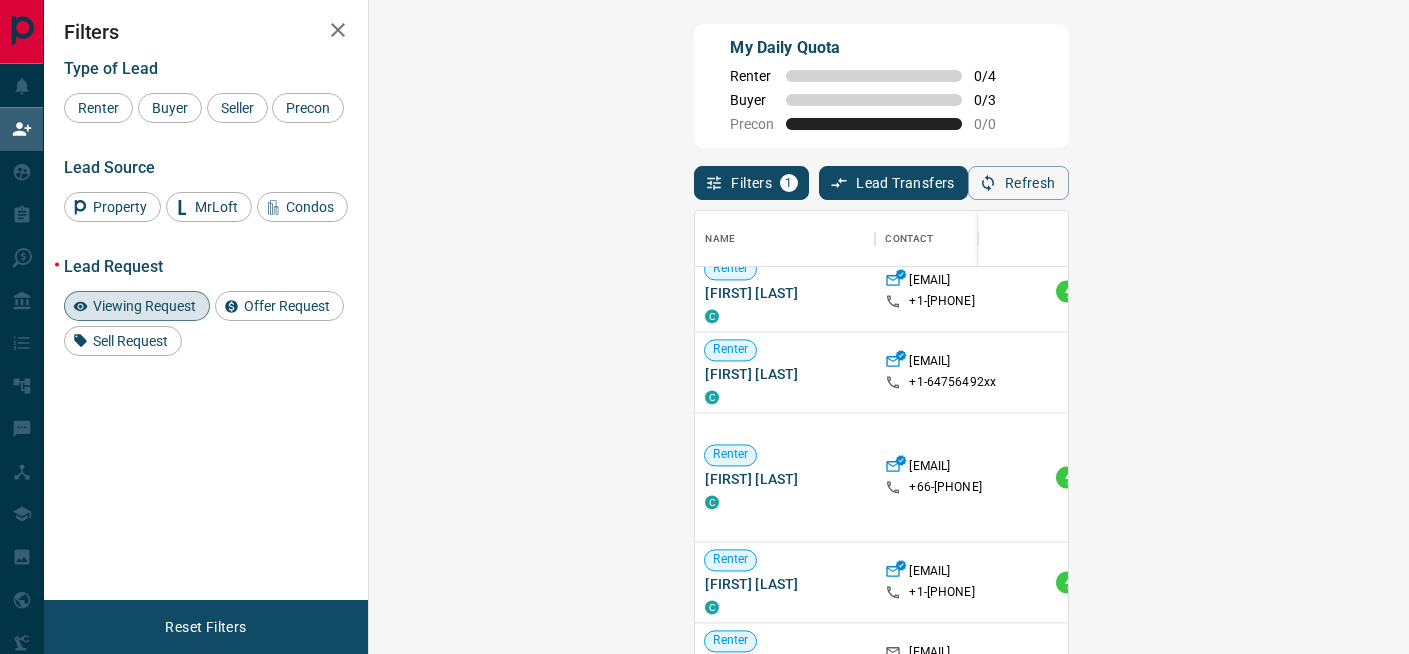 scroll, scrollTop: 3609, scrollLeft: 0, axis: vertical 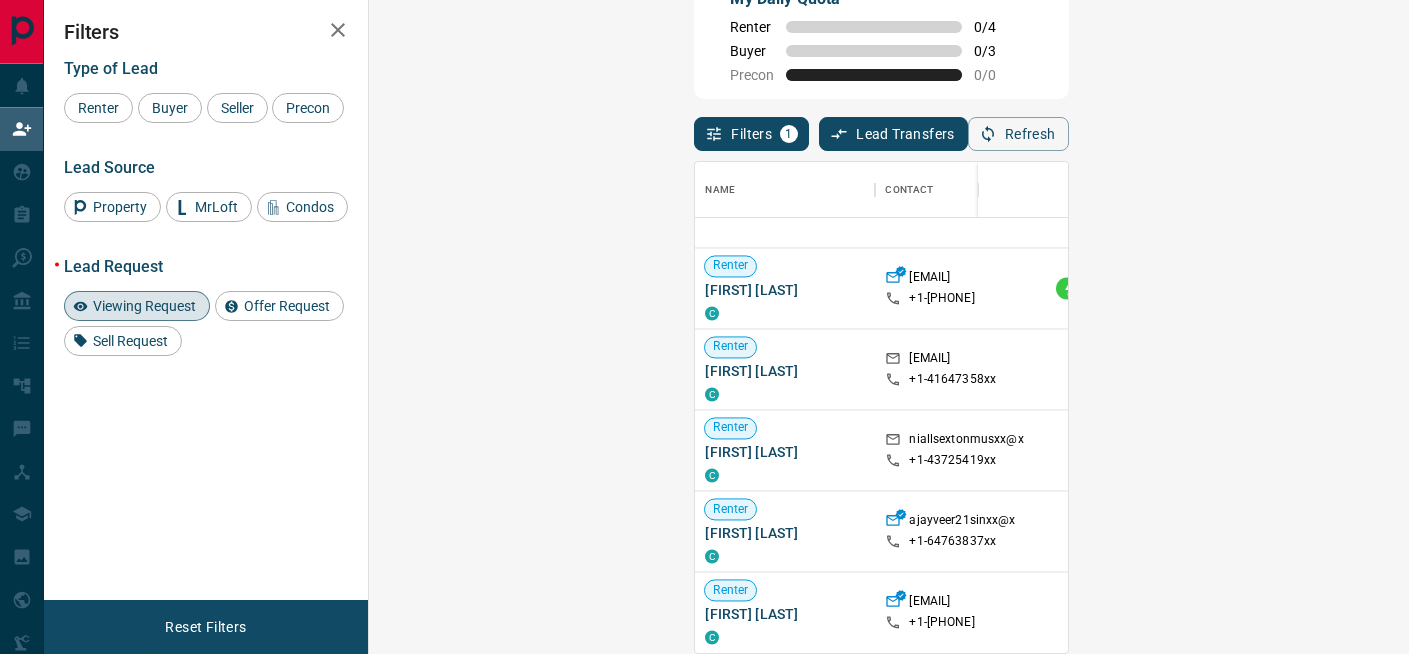 click on "Viewing Request   ( 1 )" at bounding box center [1522, 532] 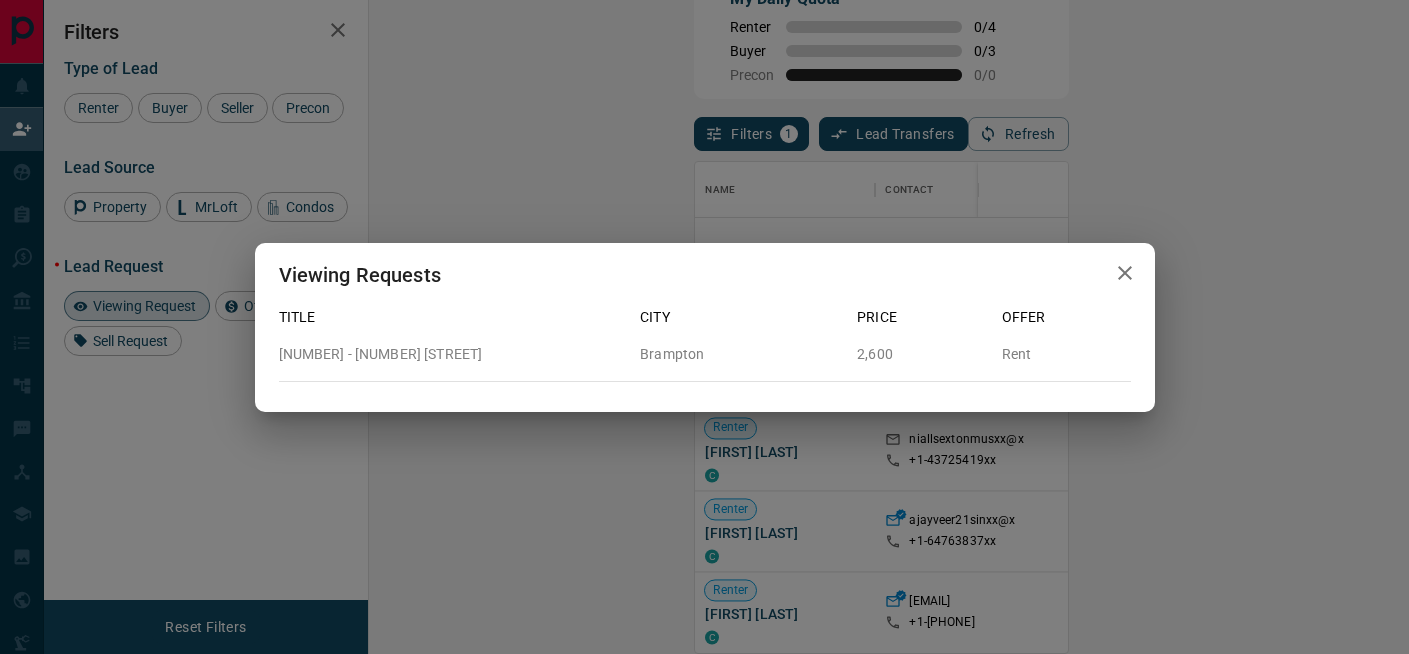 click 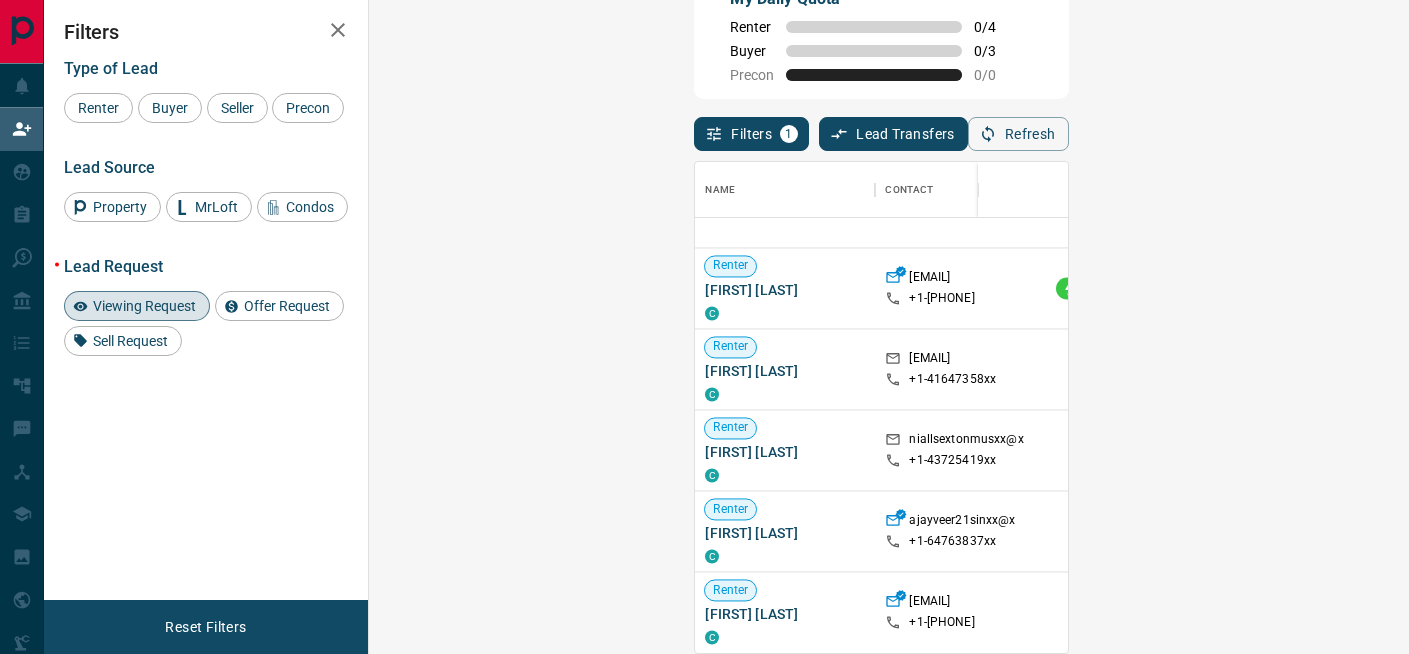 click on "Viewing Request" at bounding box center (144, 306) 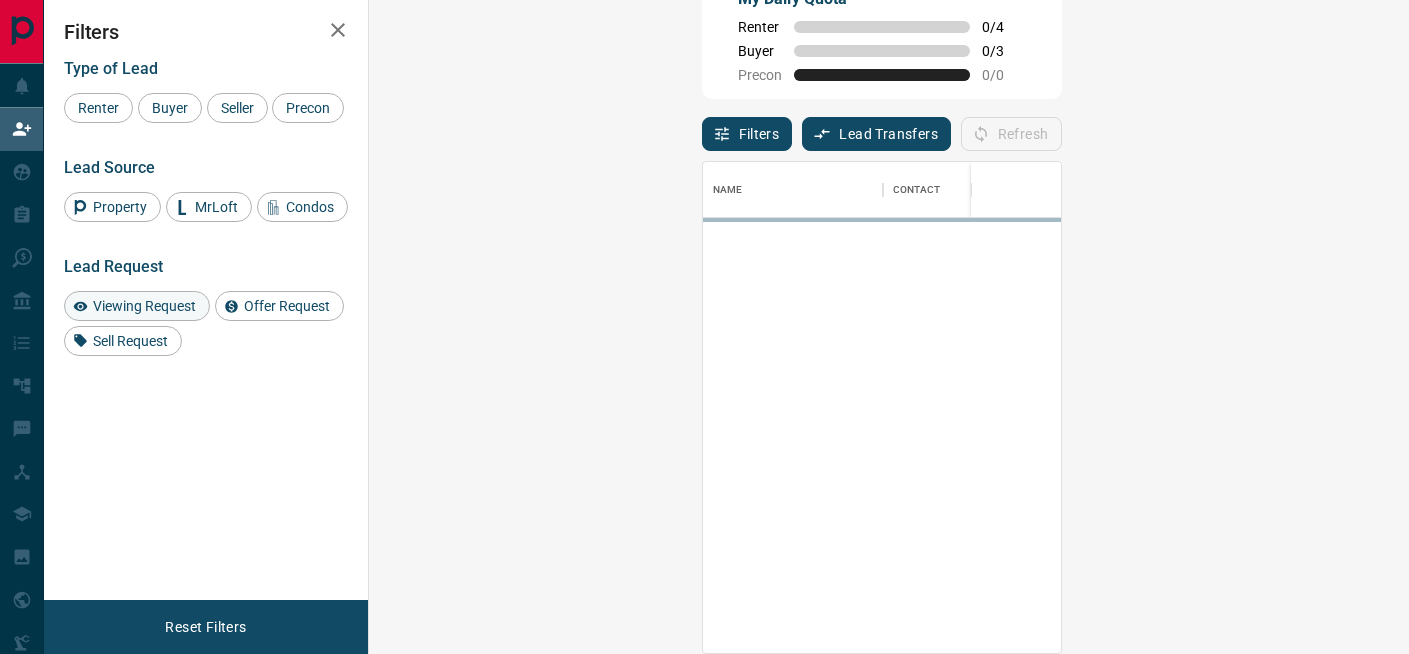 scroll, scrollTop: 0, scrollLeft: 0, axis: both 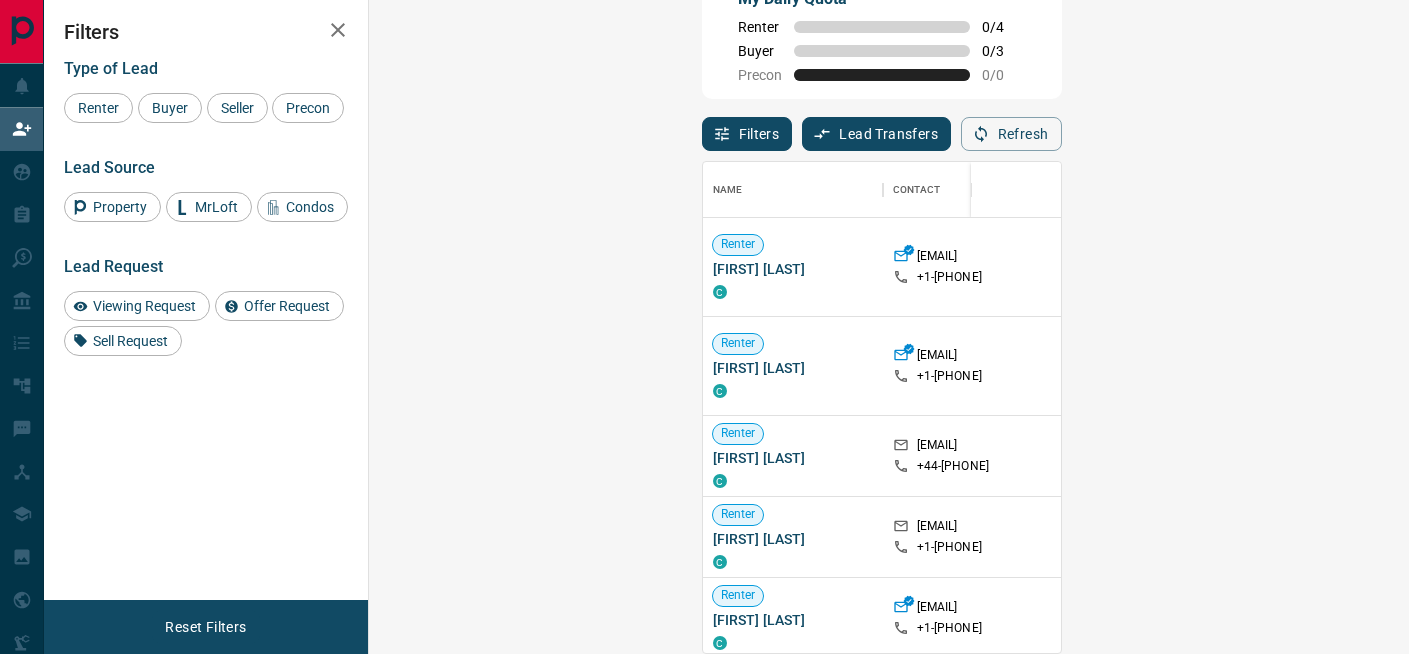click on "Viewing Request   ( 1 )" at bounding box center (1530, 267) 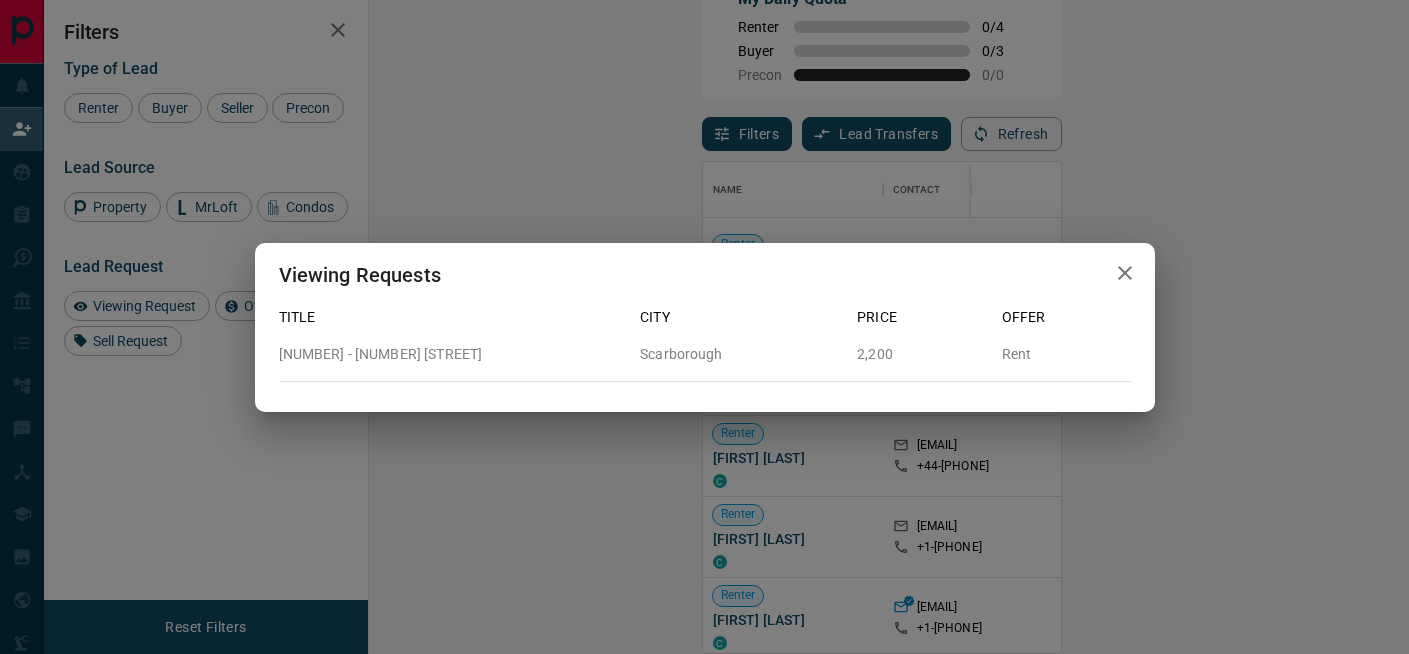 click 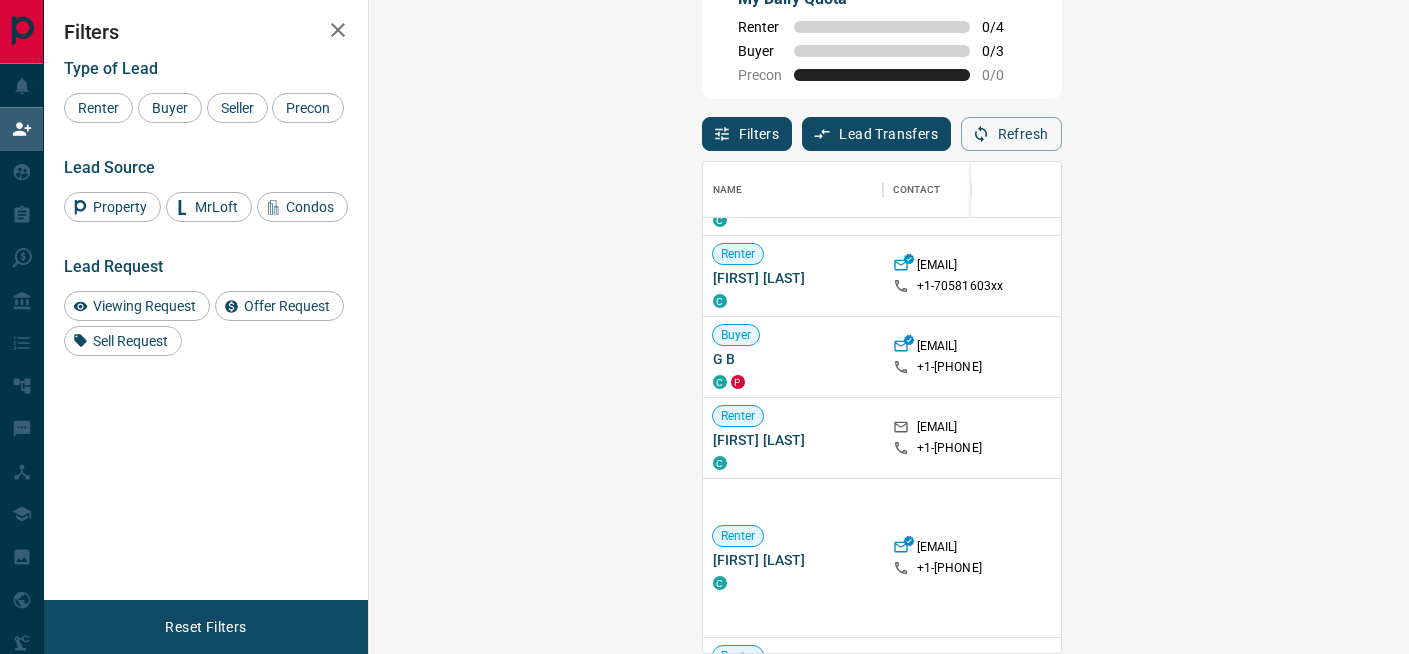 scroll, scrollTop: 850, scrollLeft: 0, axis: vertical 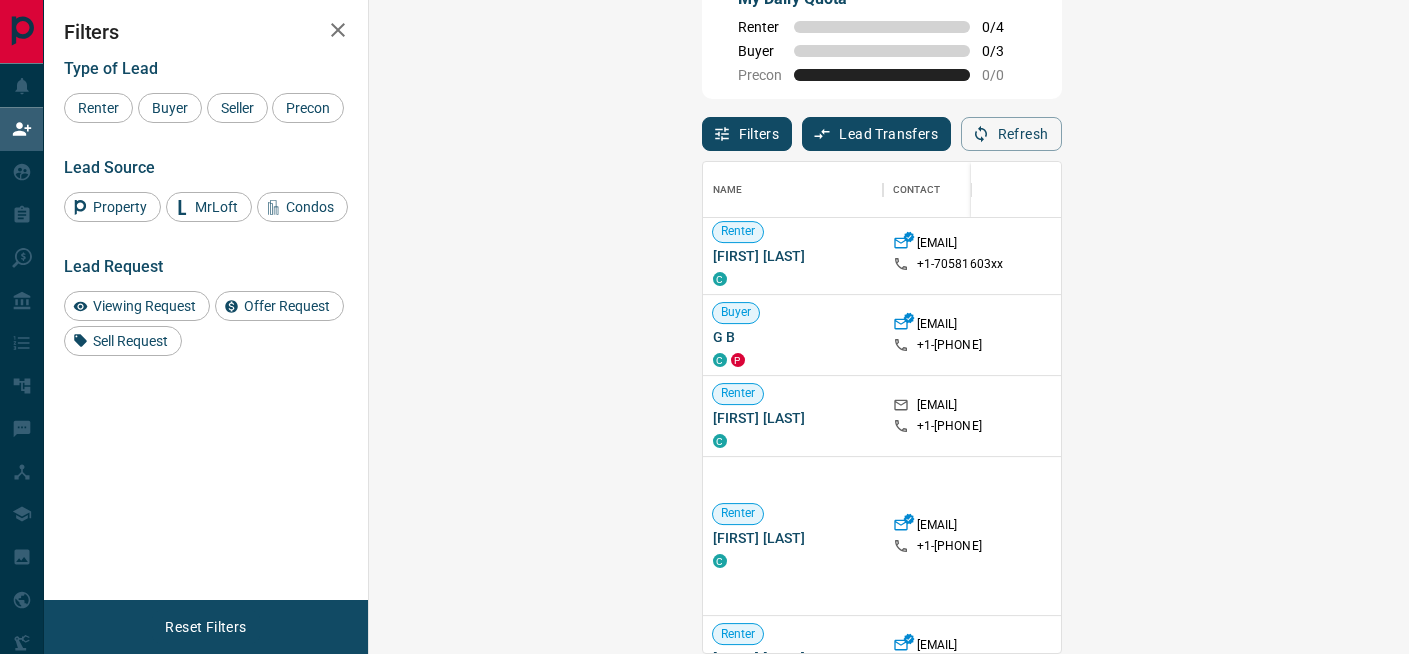 click on "Claim" at bounding box center (1655, 416) 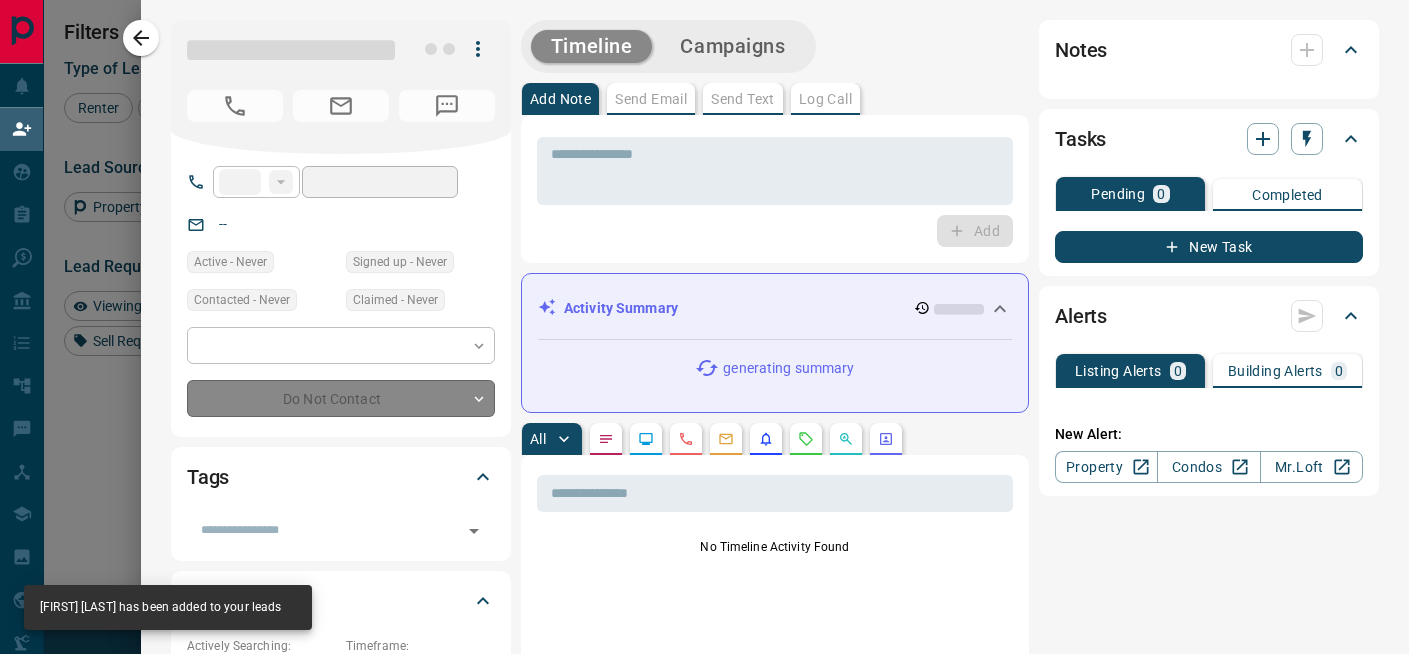 type on "**" 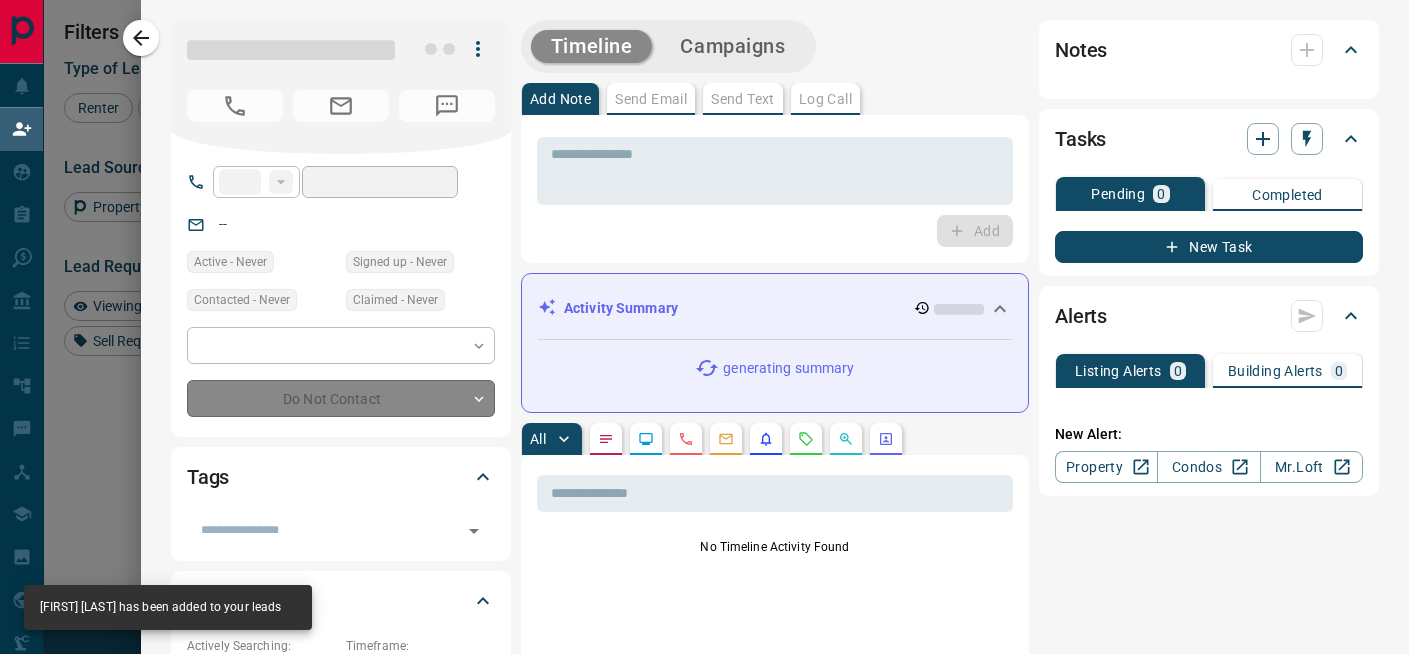 type on "**********" 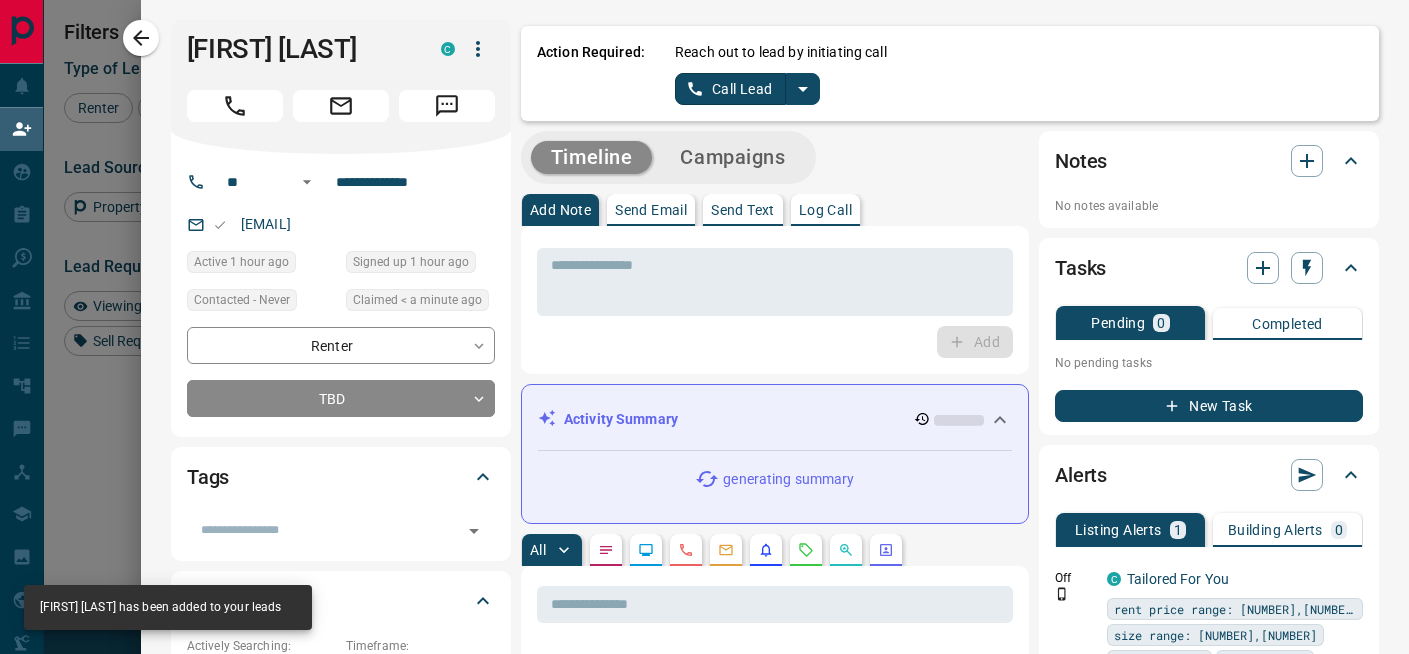 click 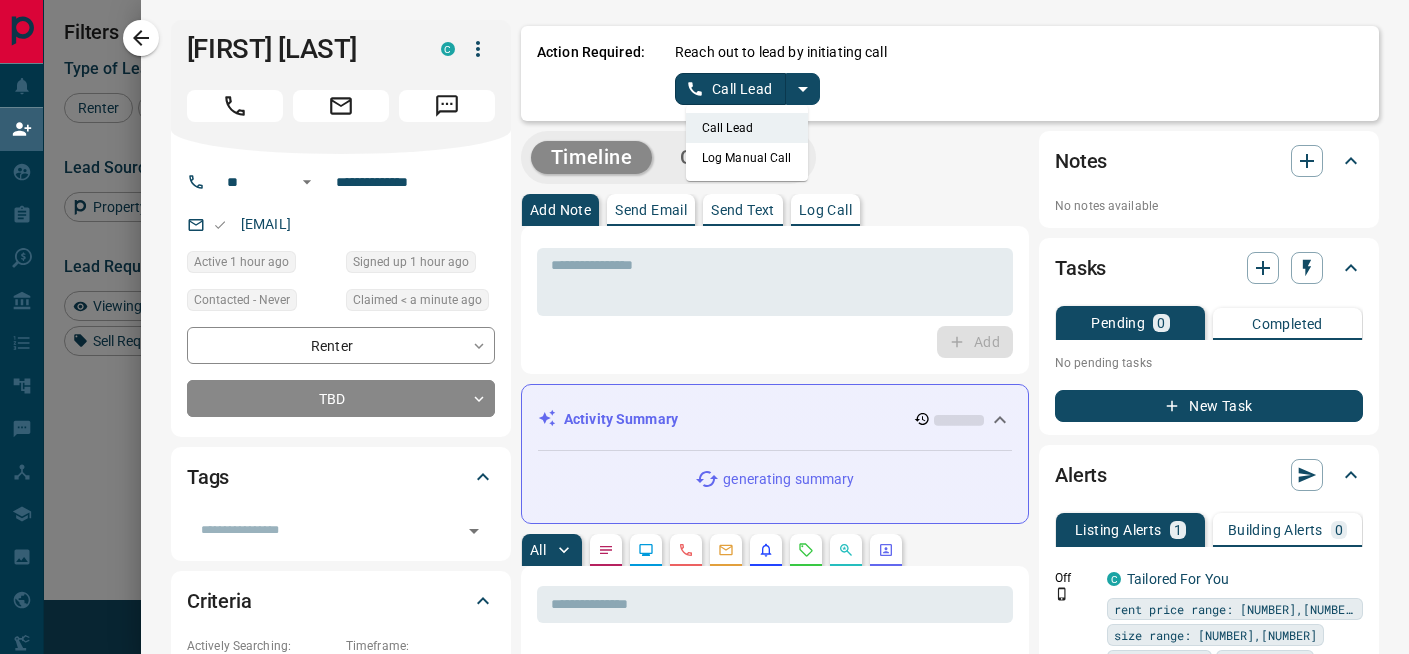 click on "Log Manual Call" at bounding box center [747, 158] 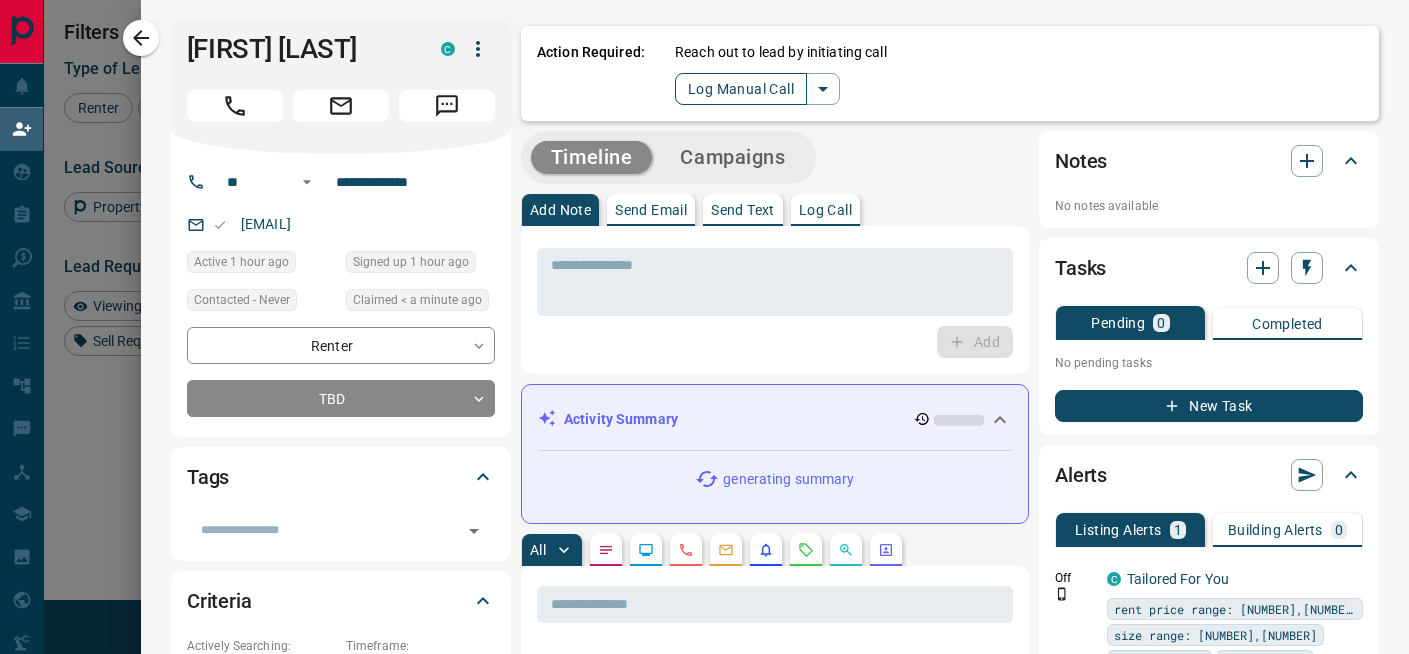 click on "Log Manual Call" at bounding box center [741, 89] 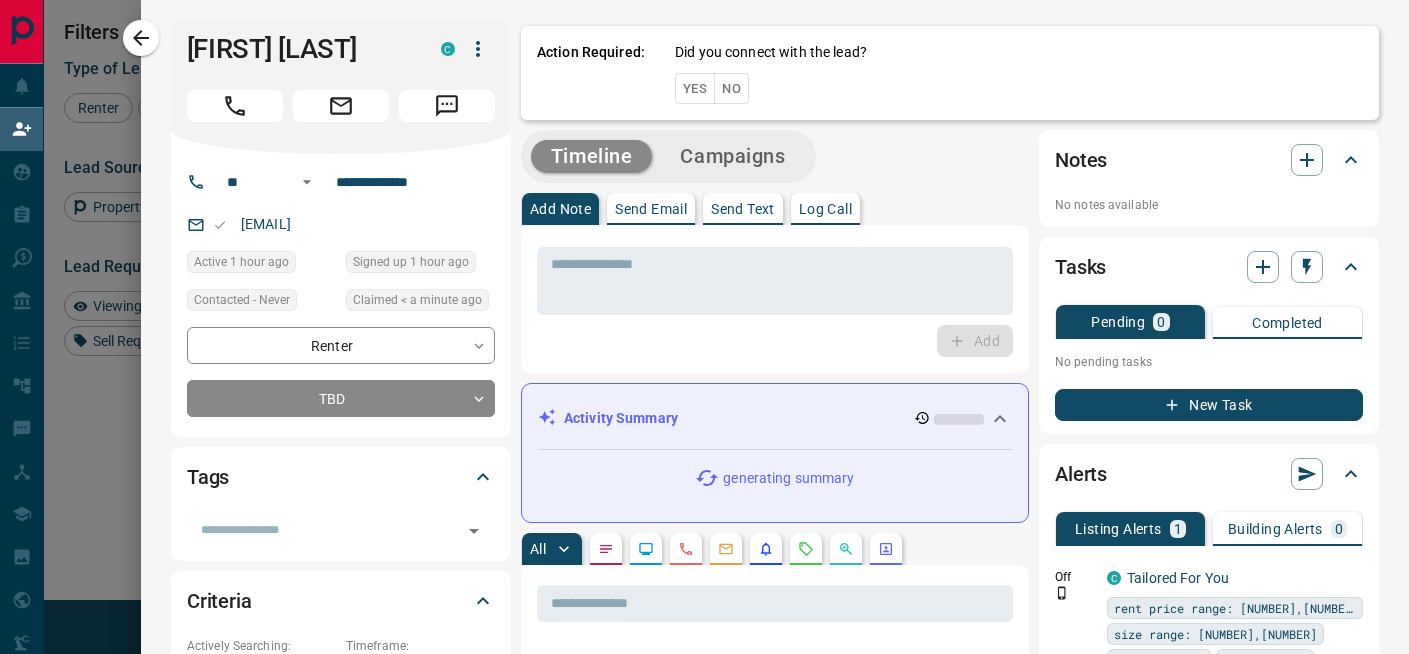 click on "No" at bounding box center [731, 88] 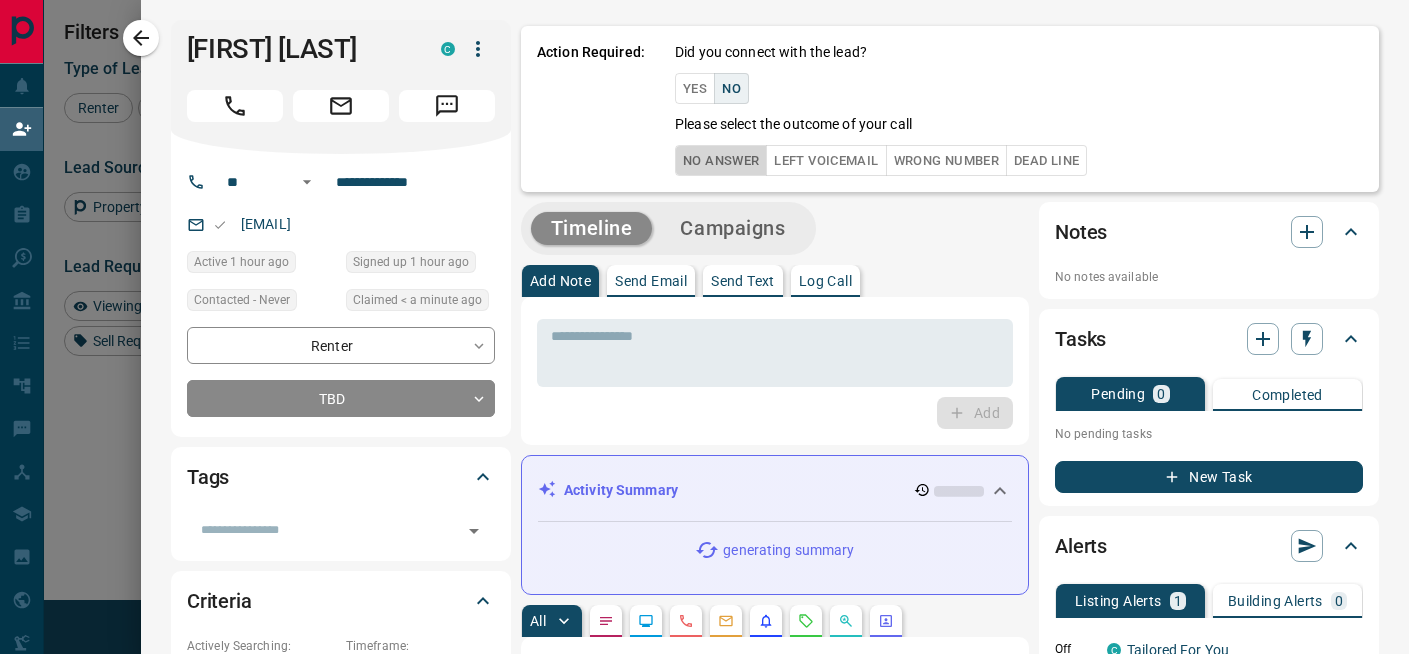 click on "No Answer" at bounding box center (721, 160) 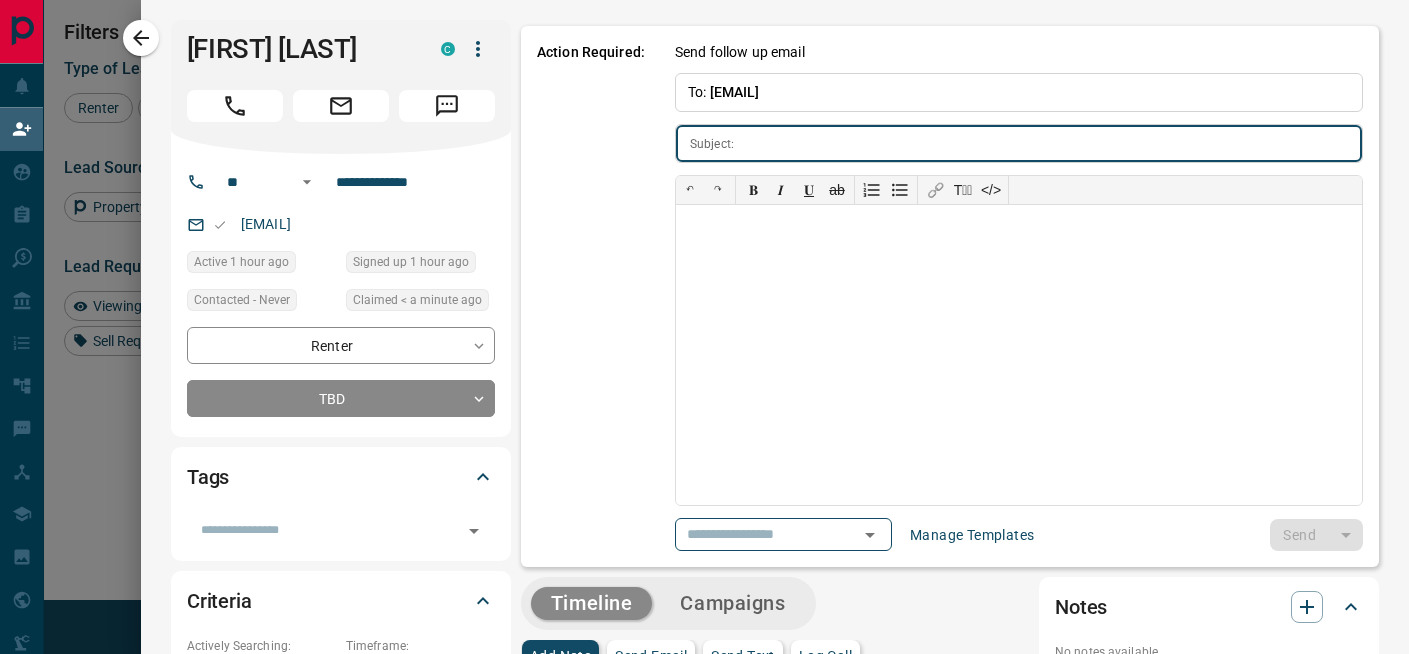 type on "**********" 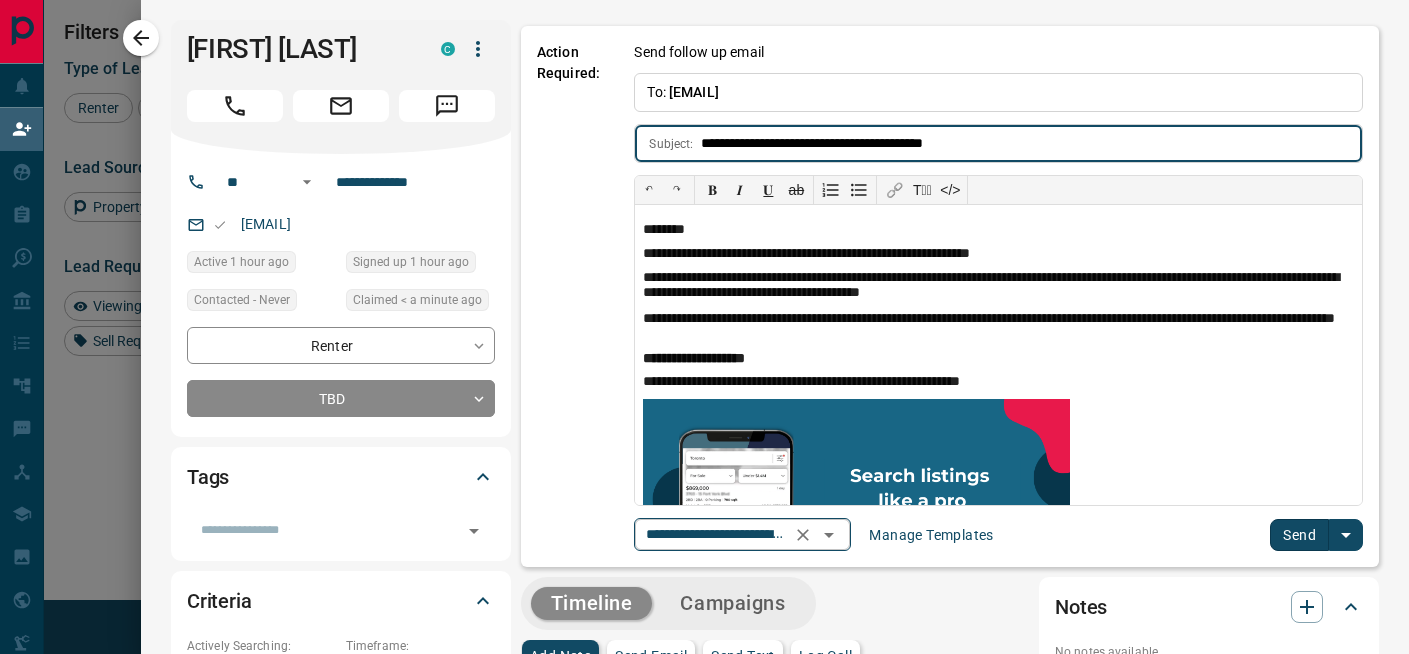 click 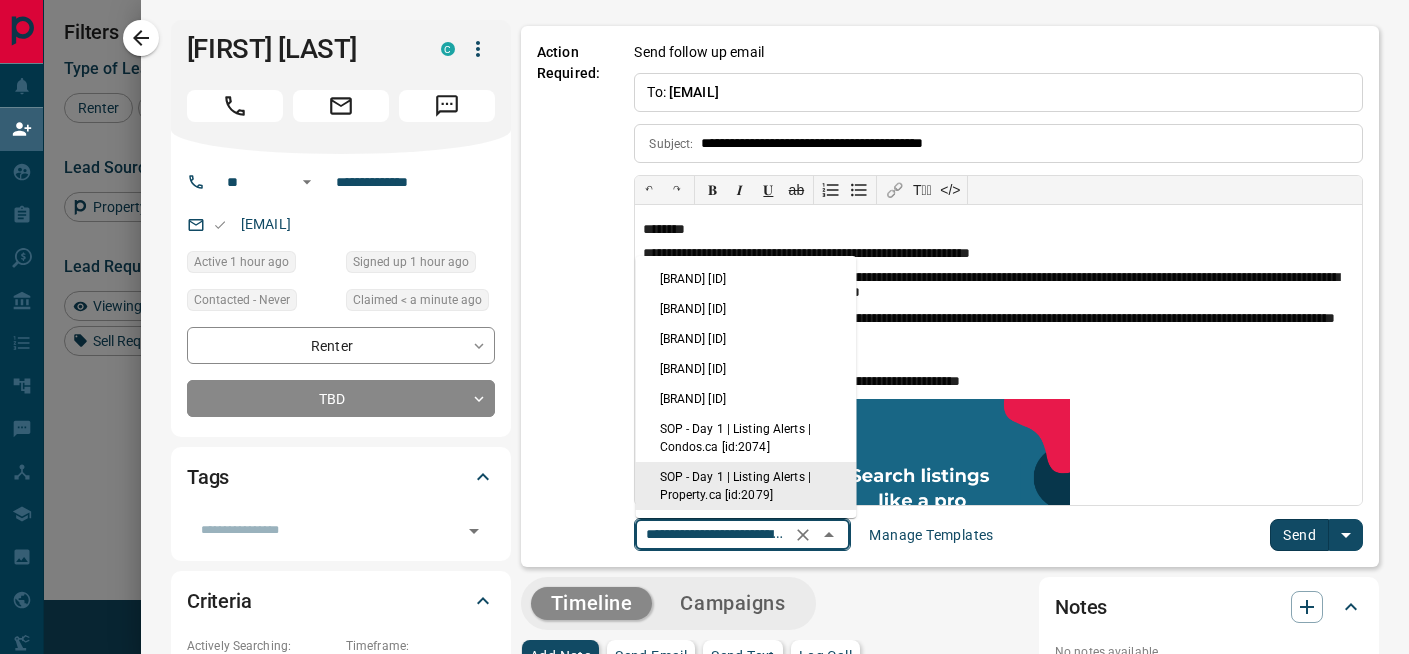 scroll, scrollTop: 0, scrollLeft: 169, axis: horizontal 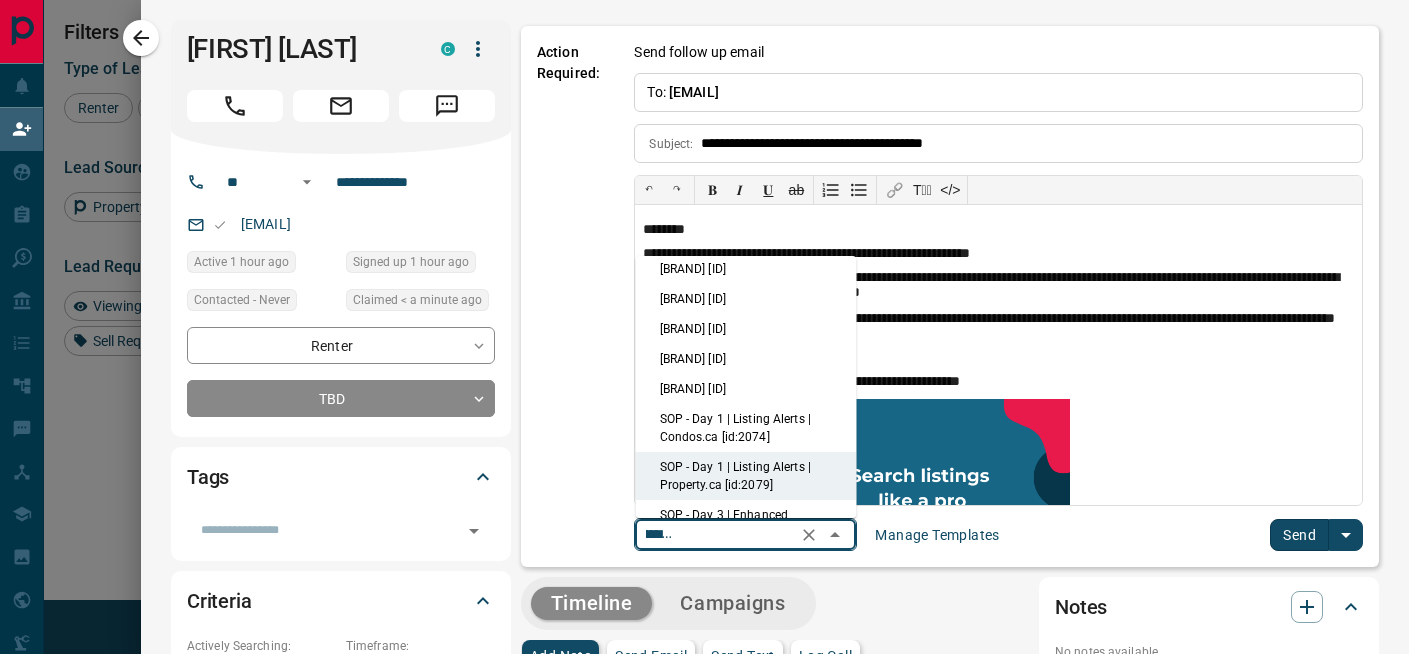 click on "[BRAND] [ID]" at bounding box center (746, 299) 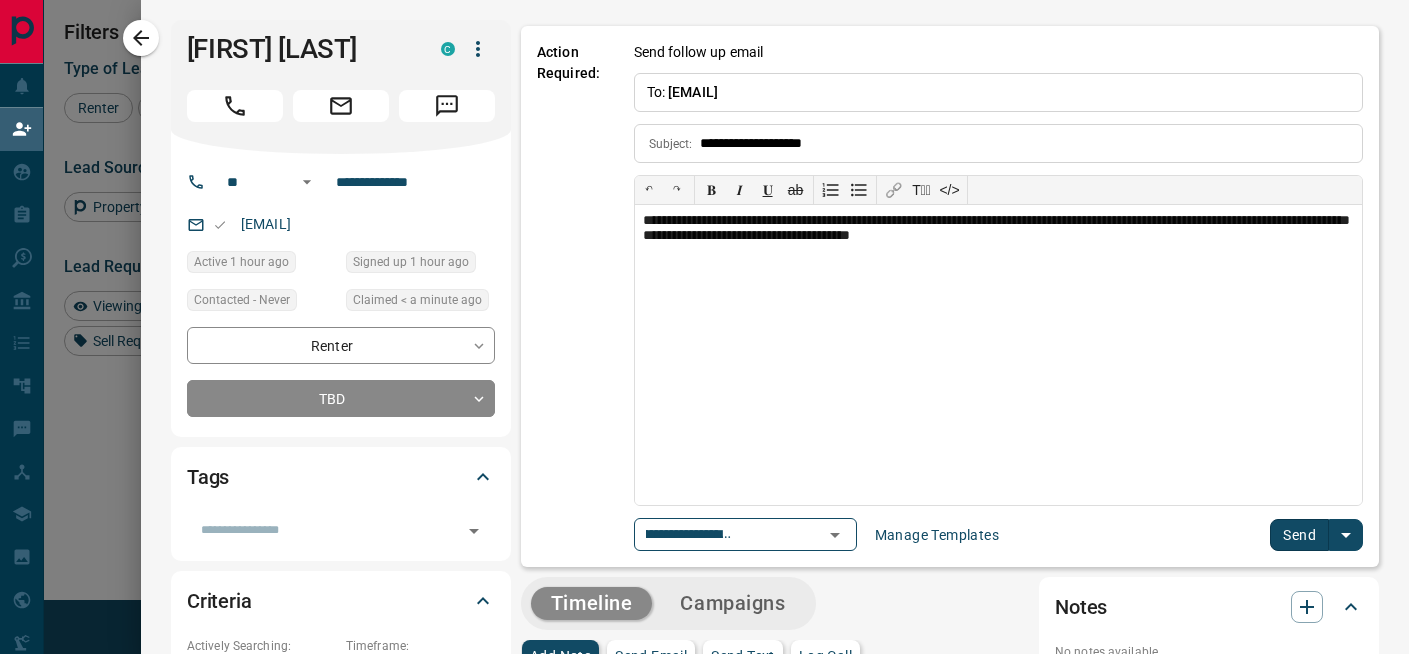 scroll, scrollTop: 0, scrollLeft: 0, axis: both 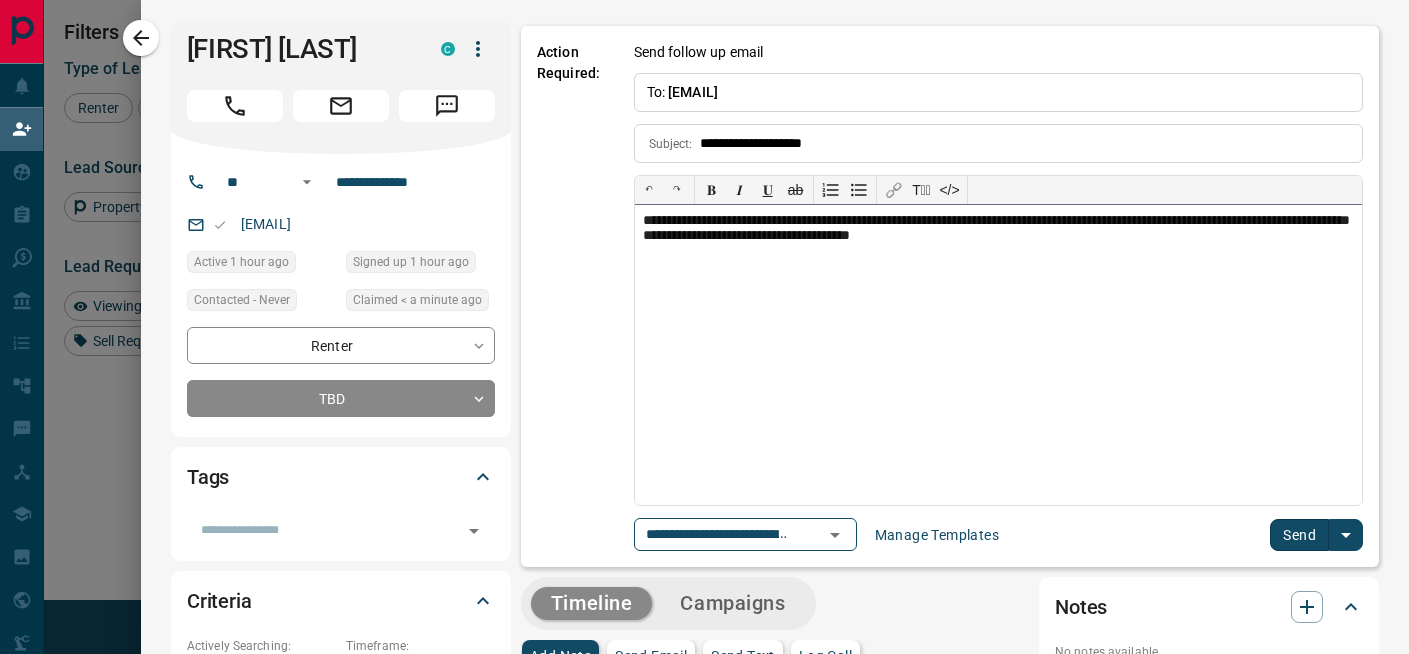 click on "**********" at bounding box center [998, 355] 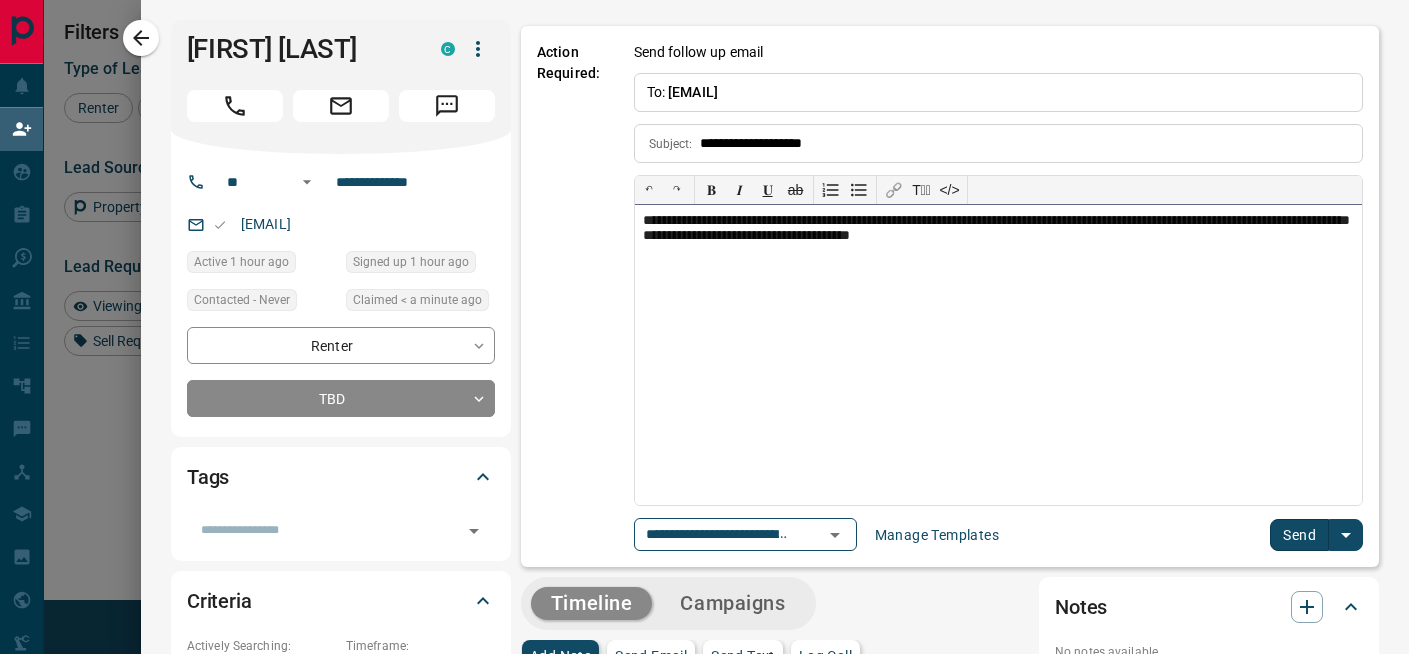 type 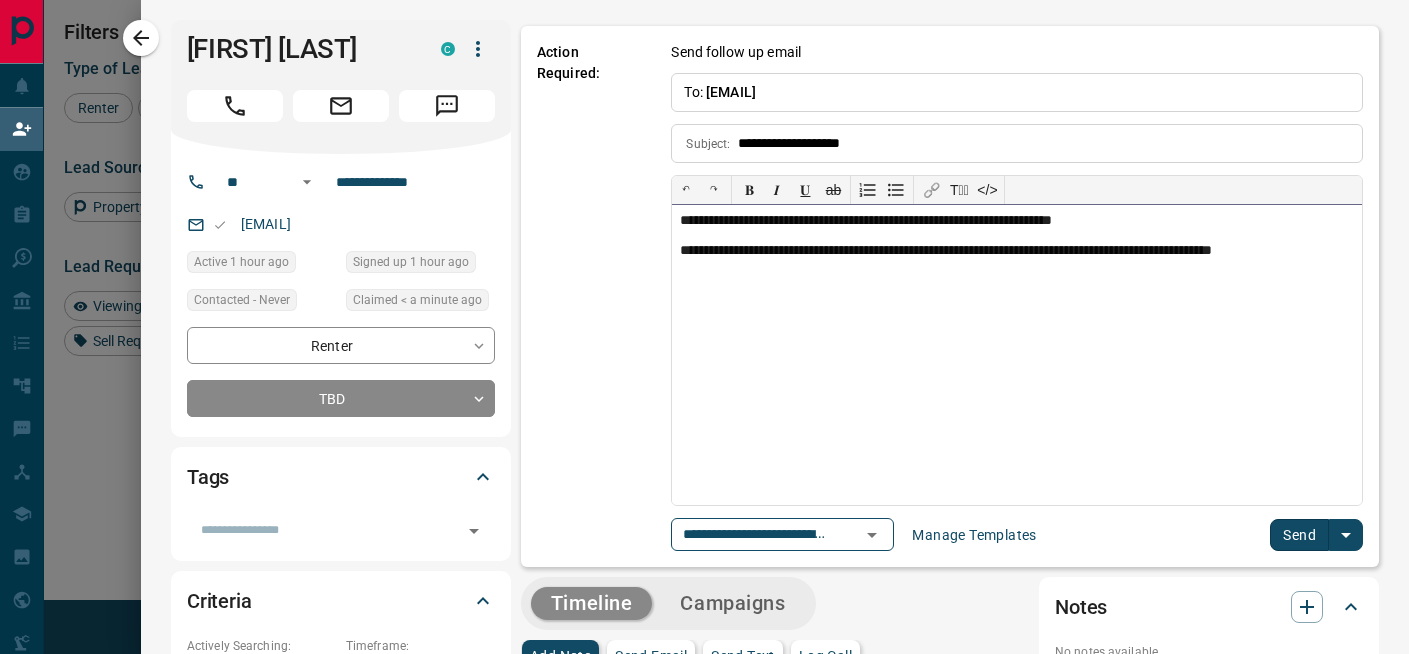 click on "**********" at bounding box center [1017, 259] 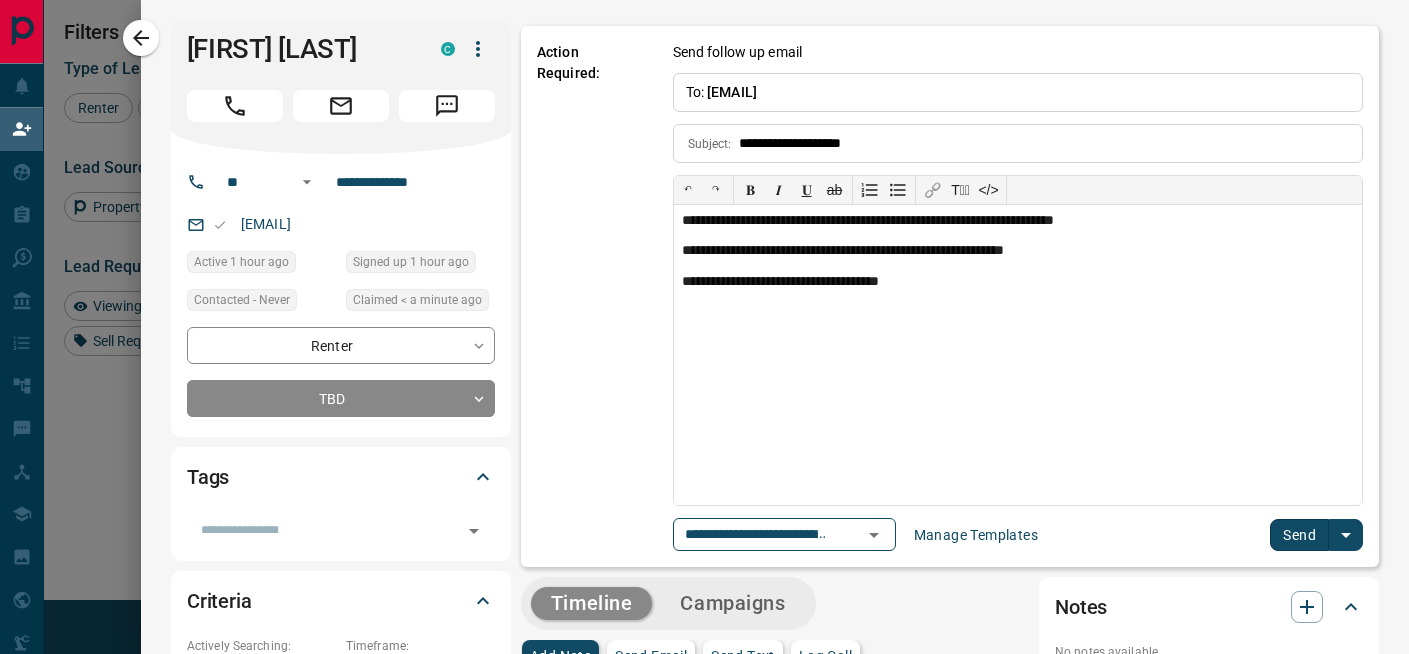 click on "Send" at bounding box center [1299, 535] 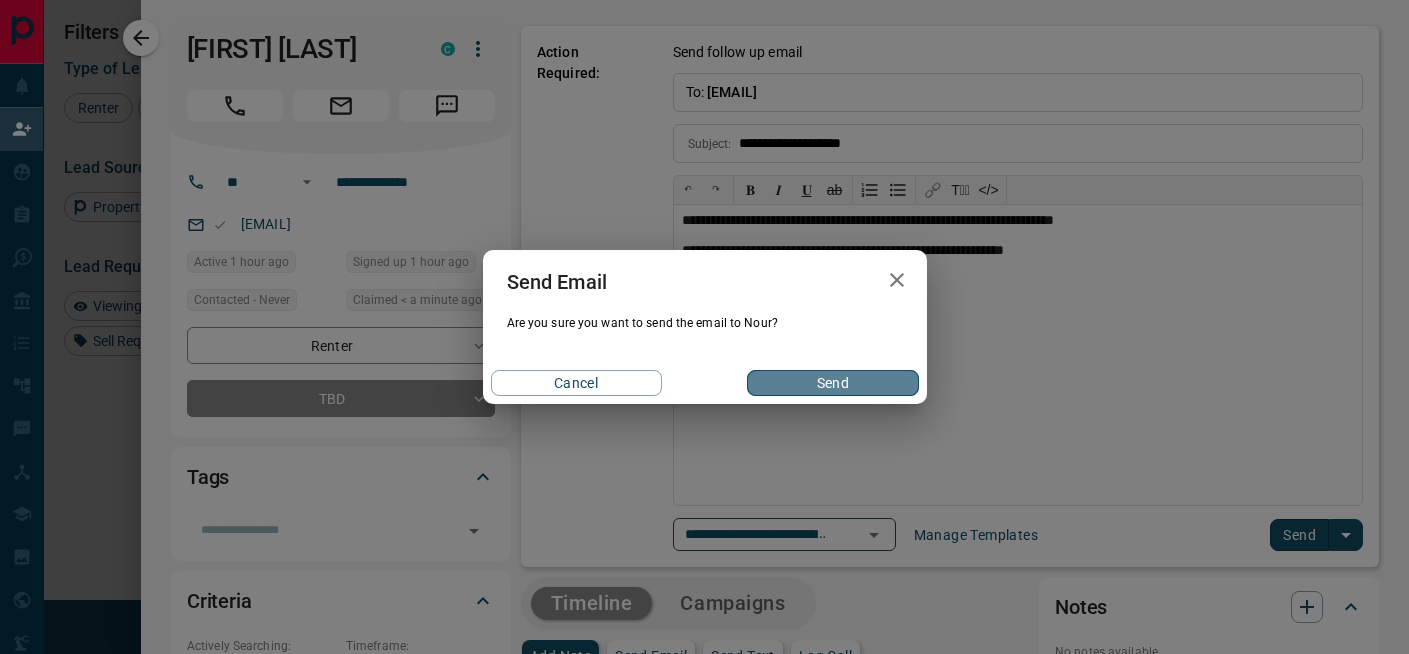click on "Send" at bounding box center [832, 383] 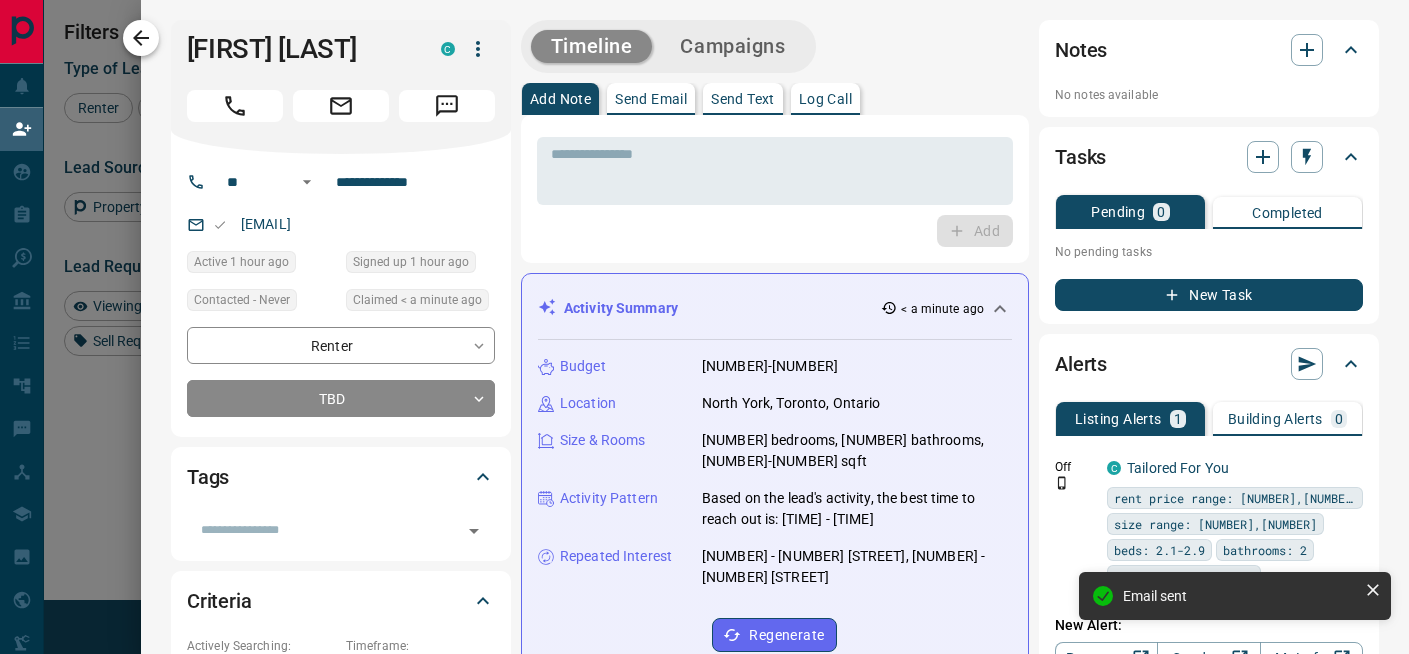 click 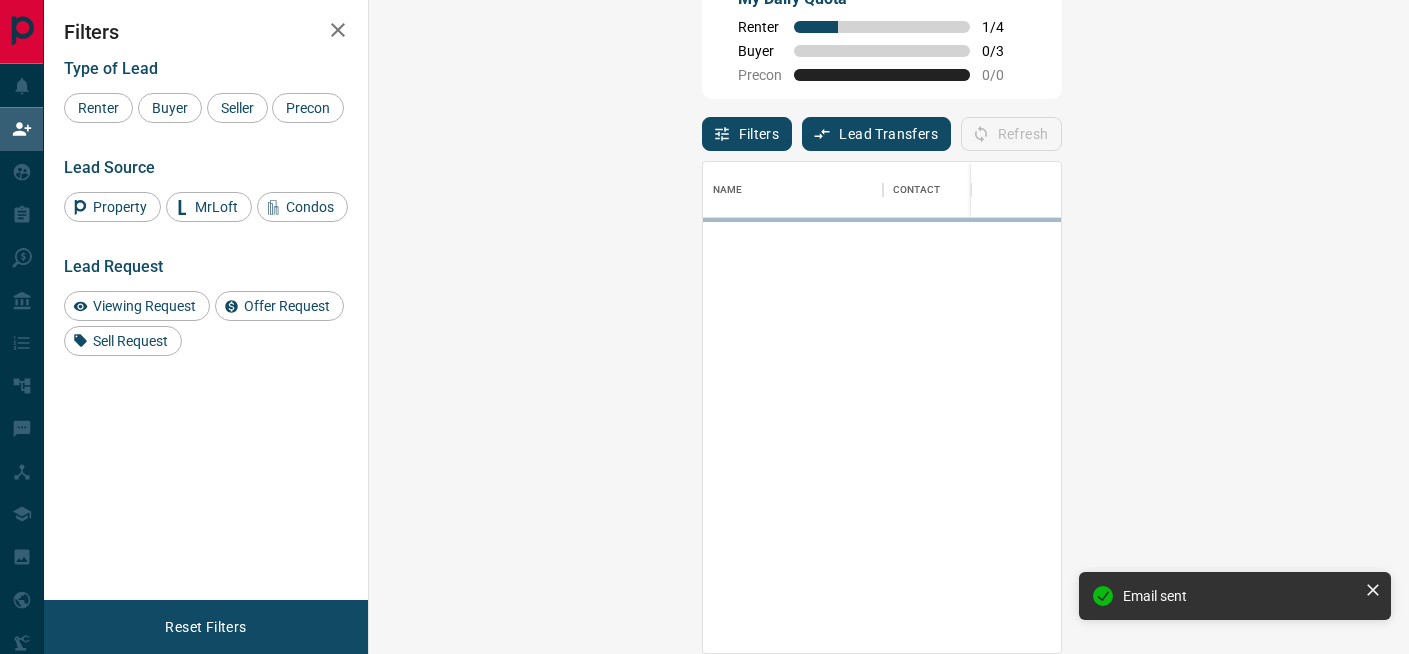 scroll, scrollTop: 1, scrollLeft: 1, axis: both 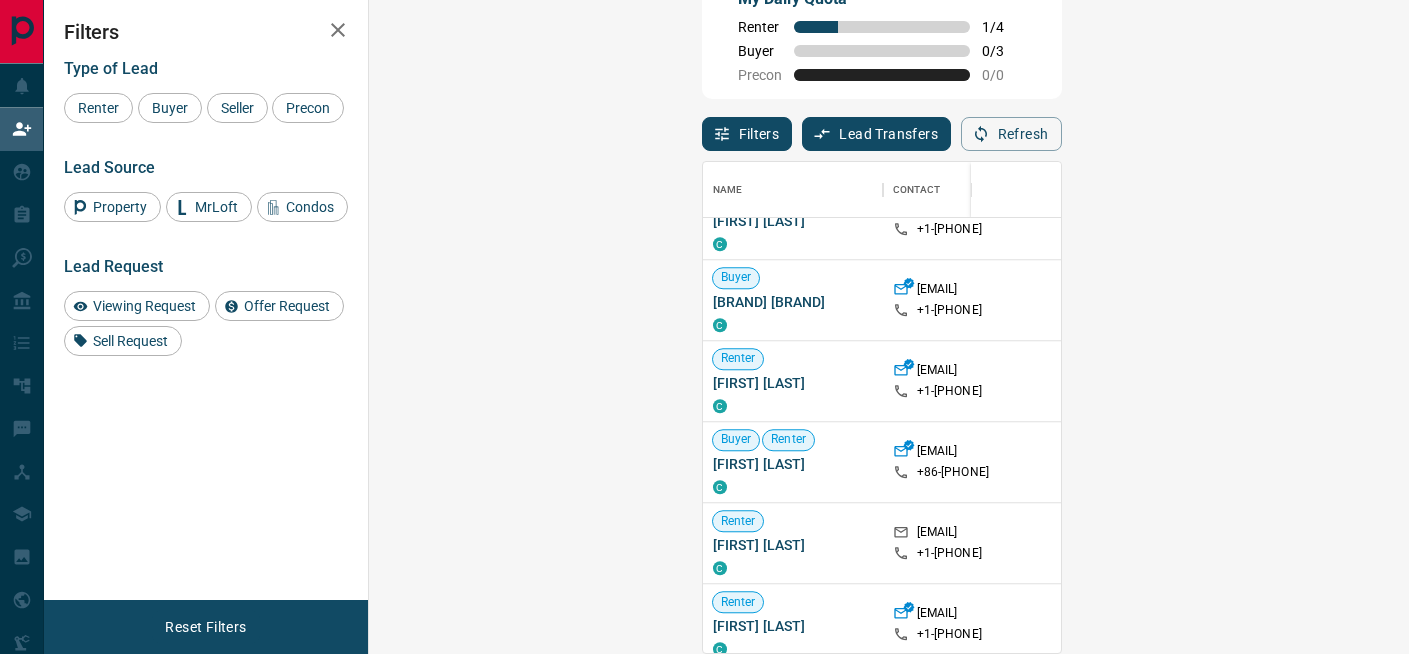 click on "Offer Request   ( 1 )" at bounding box center (1521, 381) 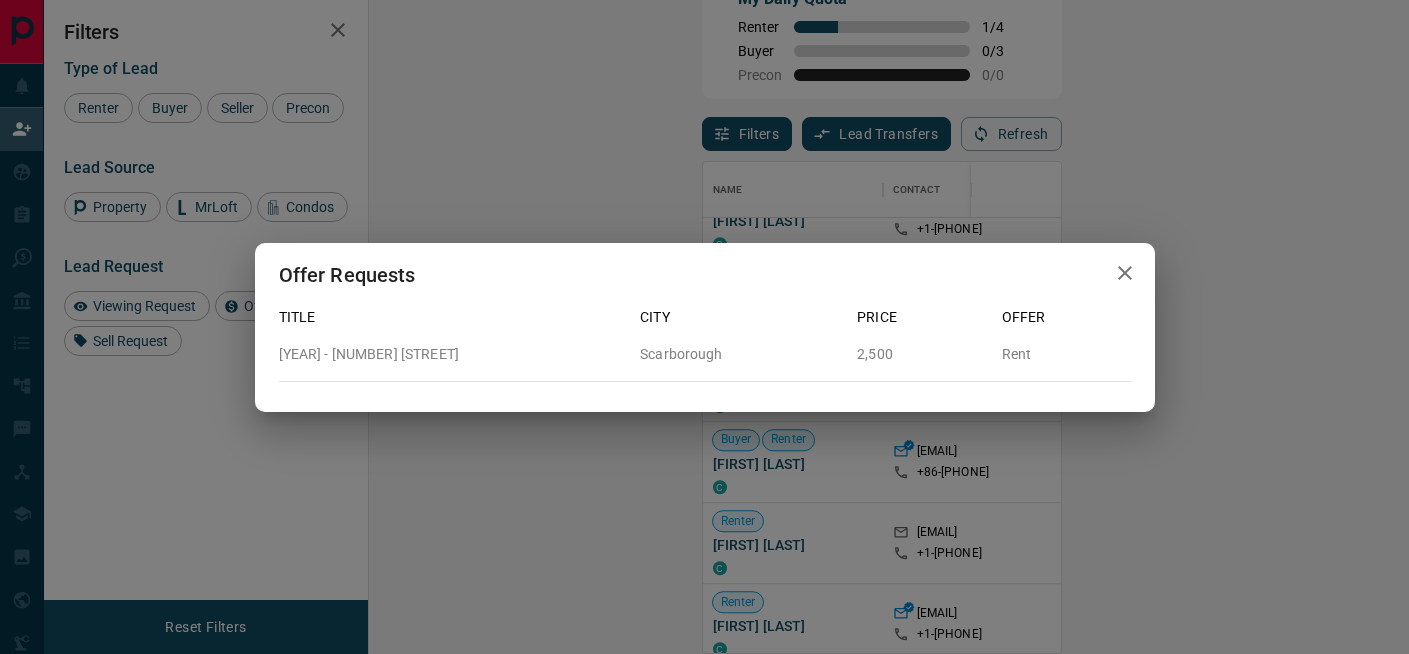 click 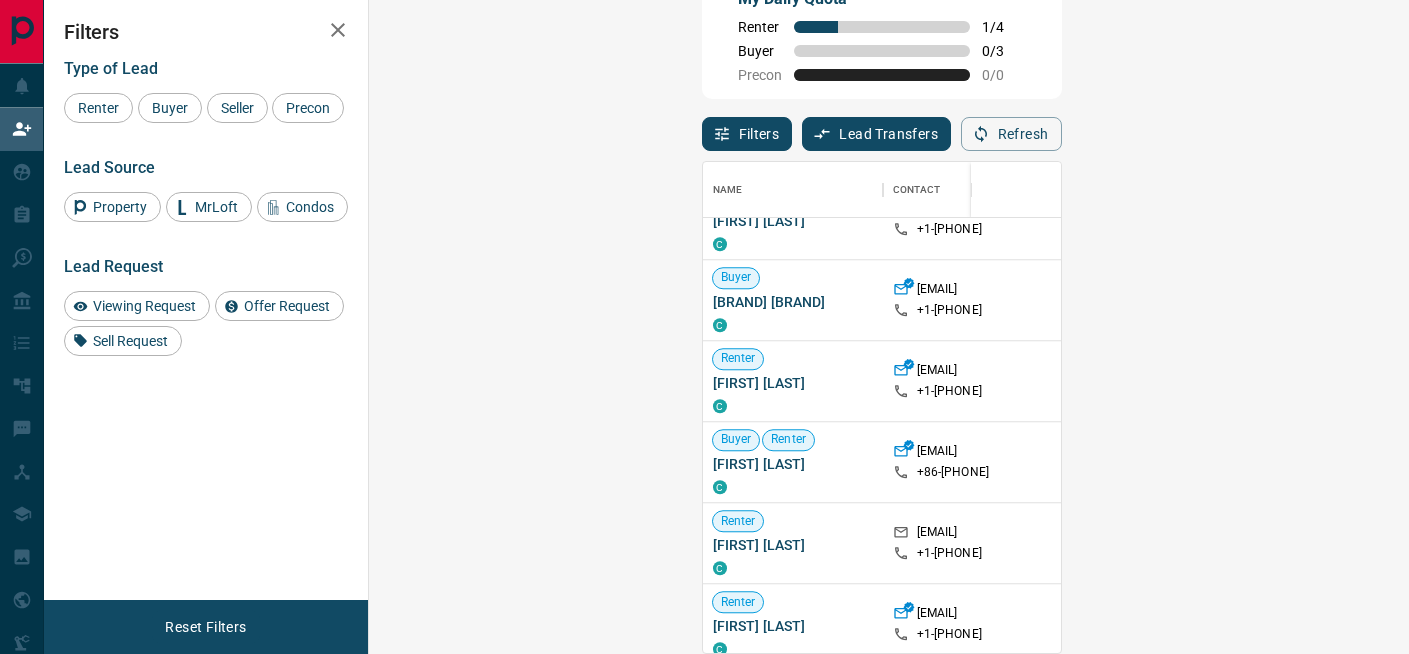 click on "Claim" at bounding box center (1655, 351) 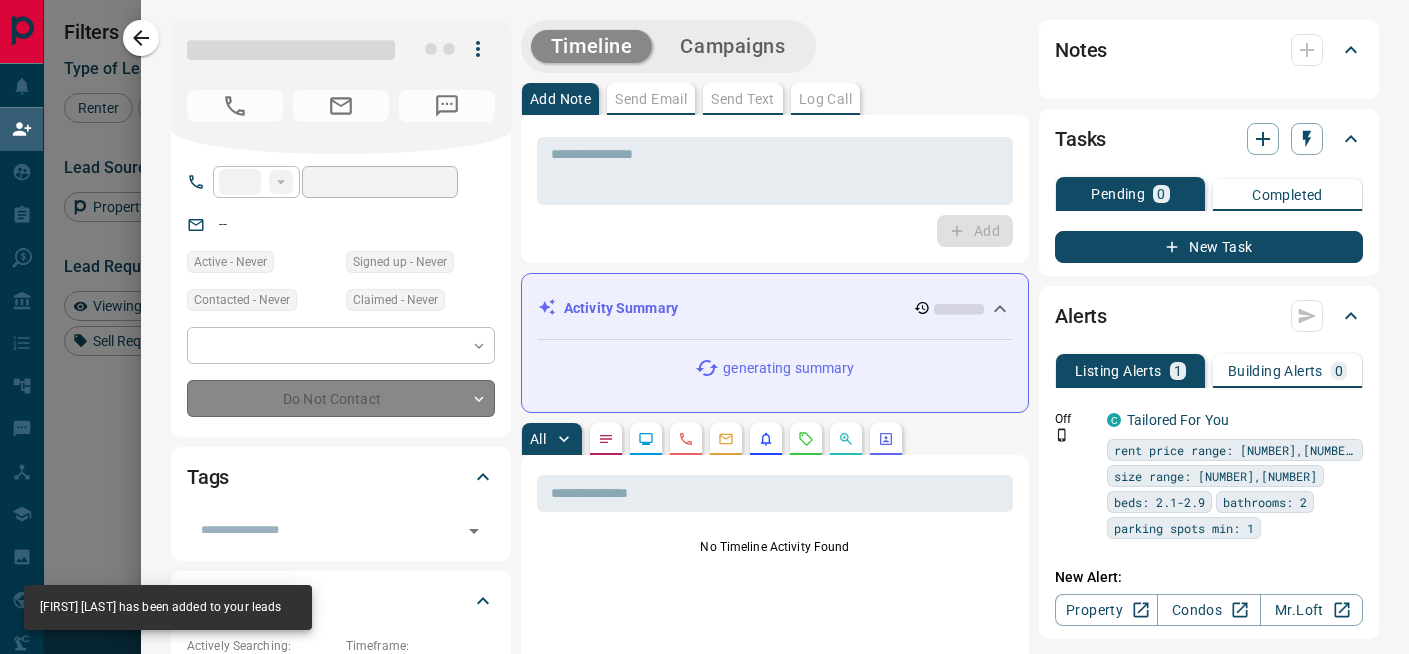 type on "**" 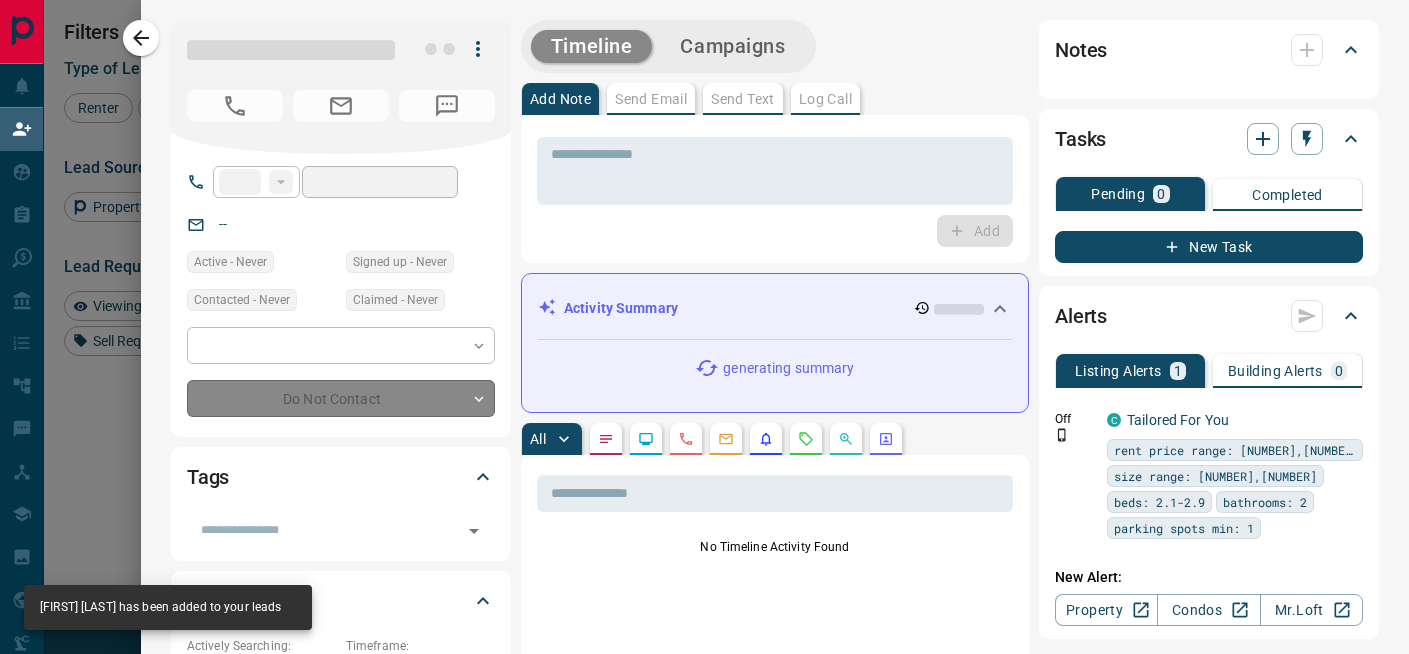 type on "**********" 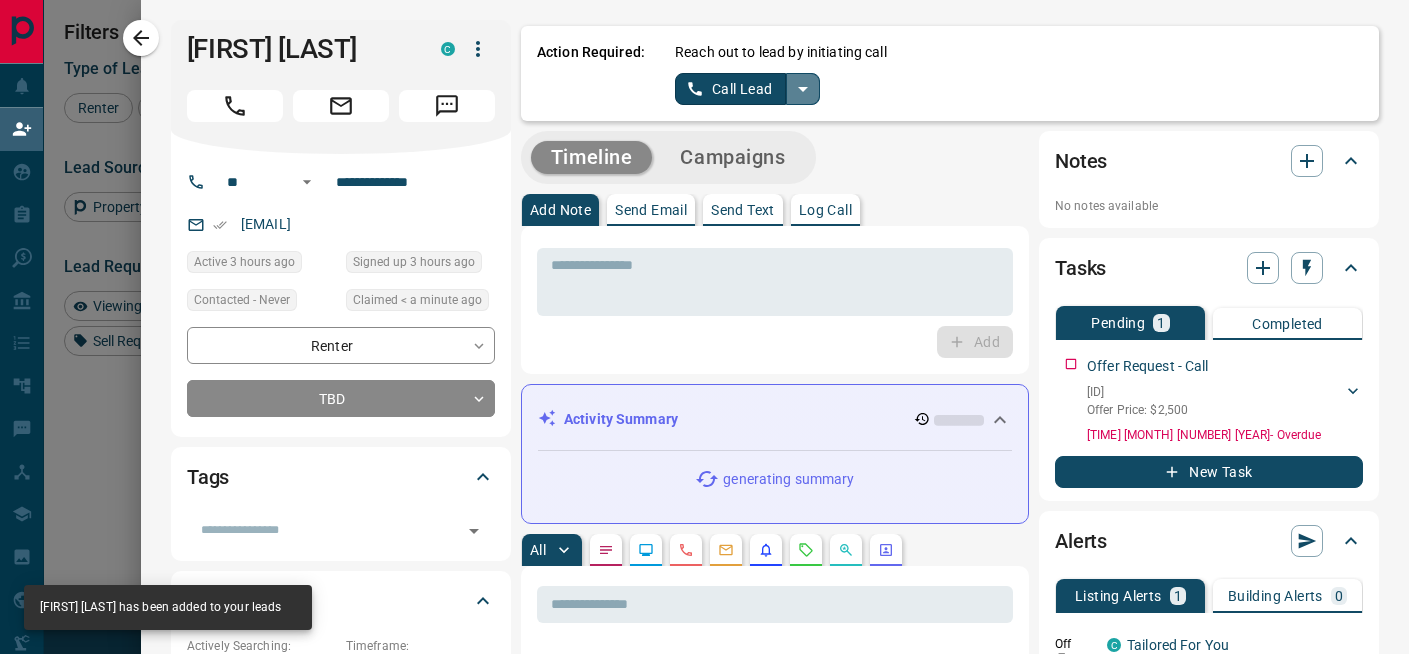 click 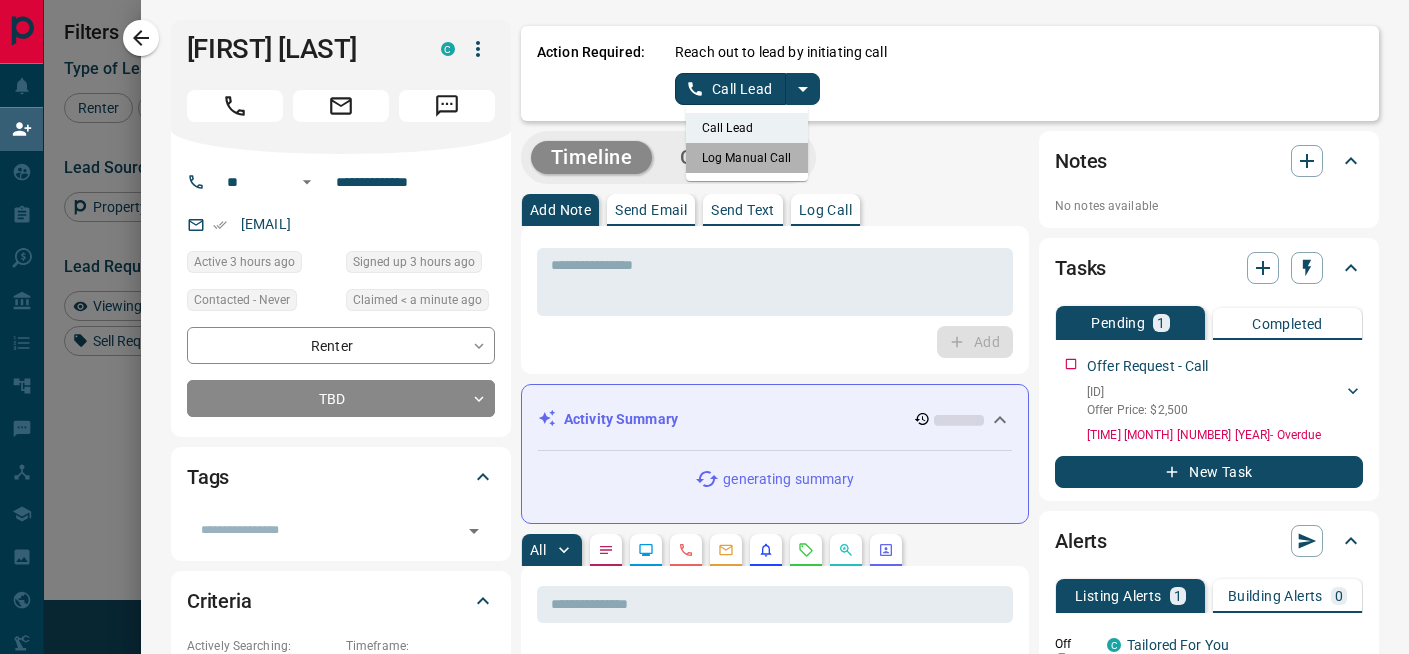 click on "Log Manual Call" at bounding box center (747, 158) 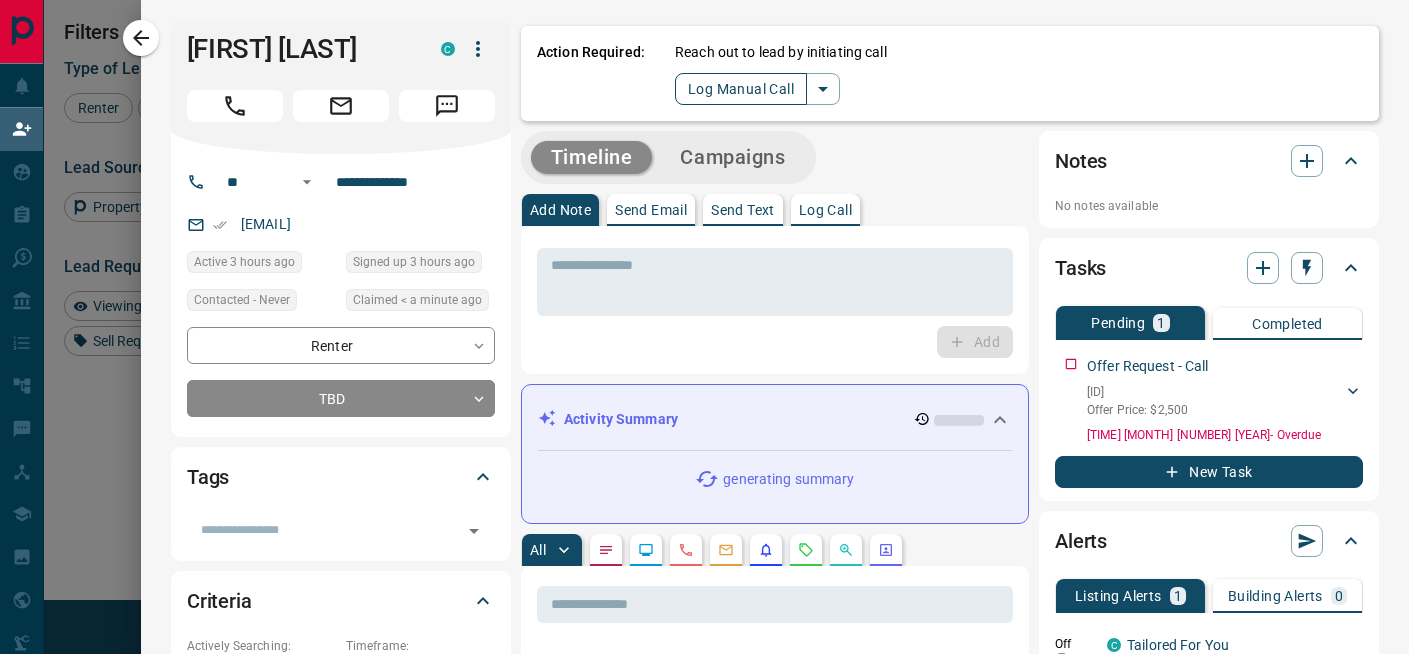 click on "Log Manual Call" at bounding box center [741, 89] 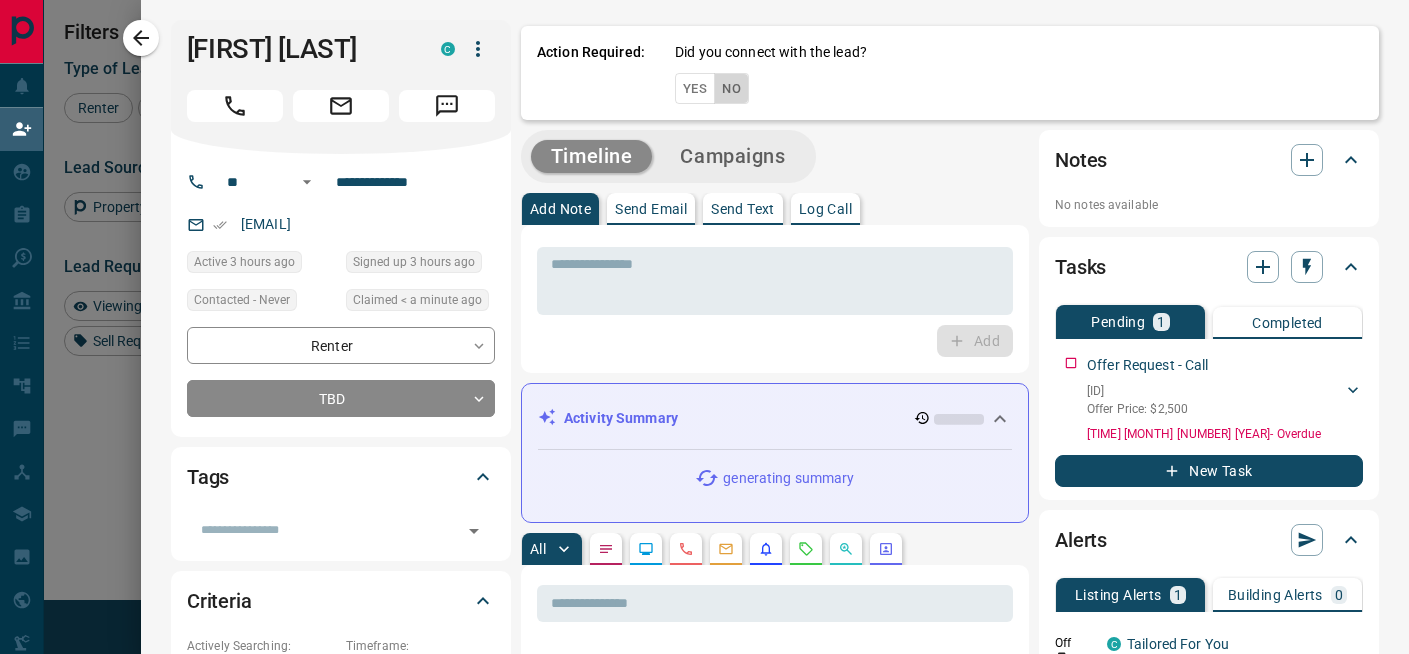 click on "No" at bounding box center [731, 88] 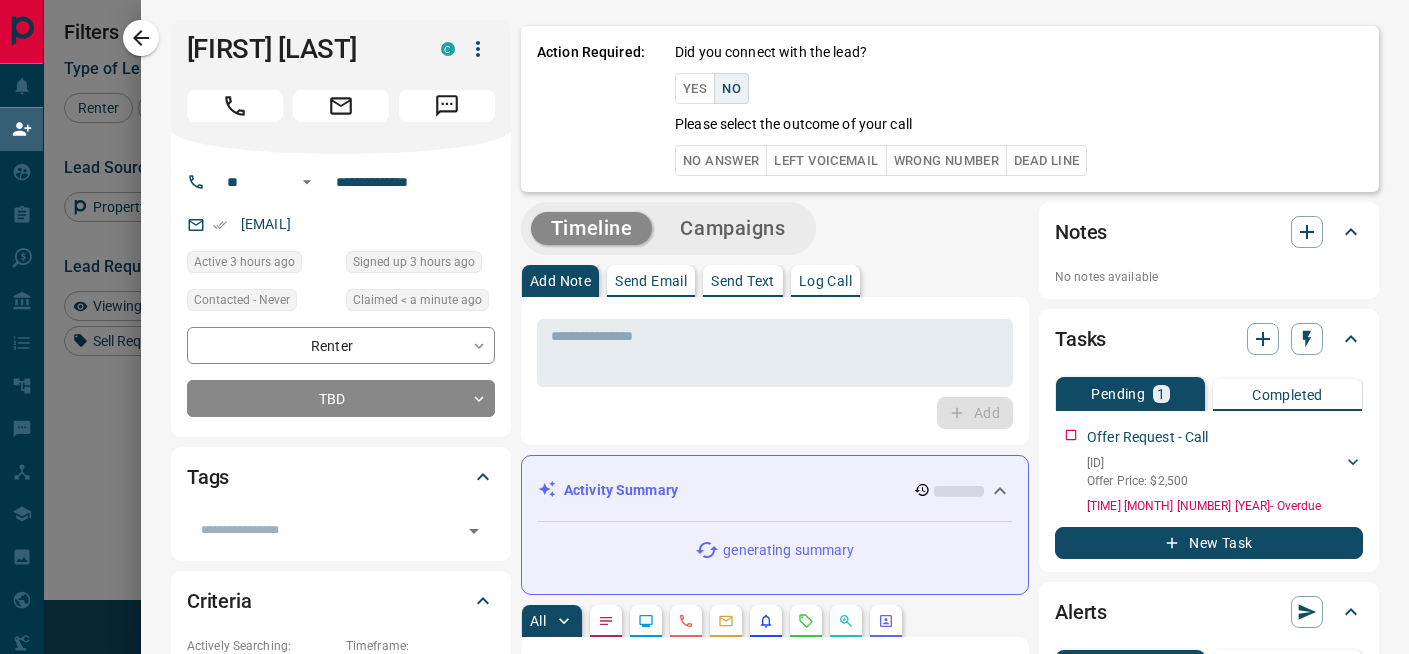 click on "No Answer" at bounding box center (721, 160) 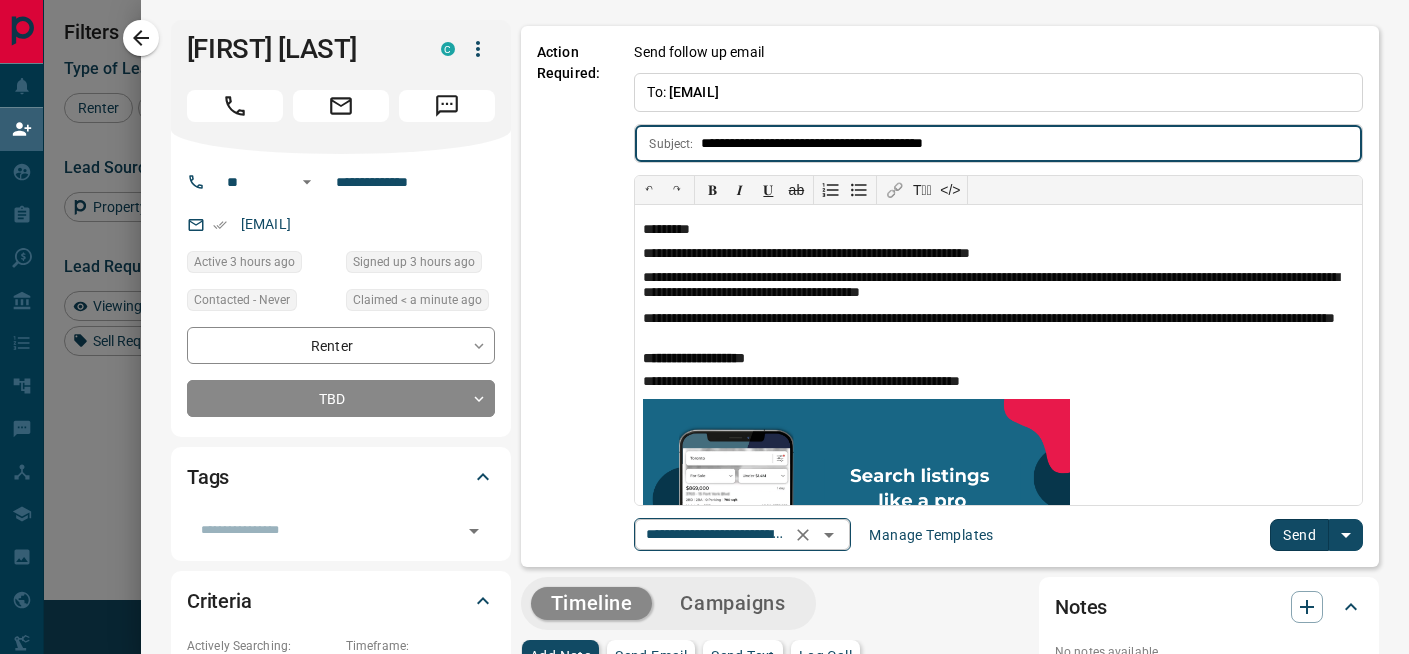 click 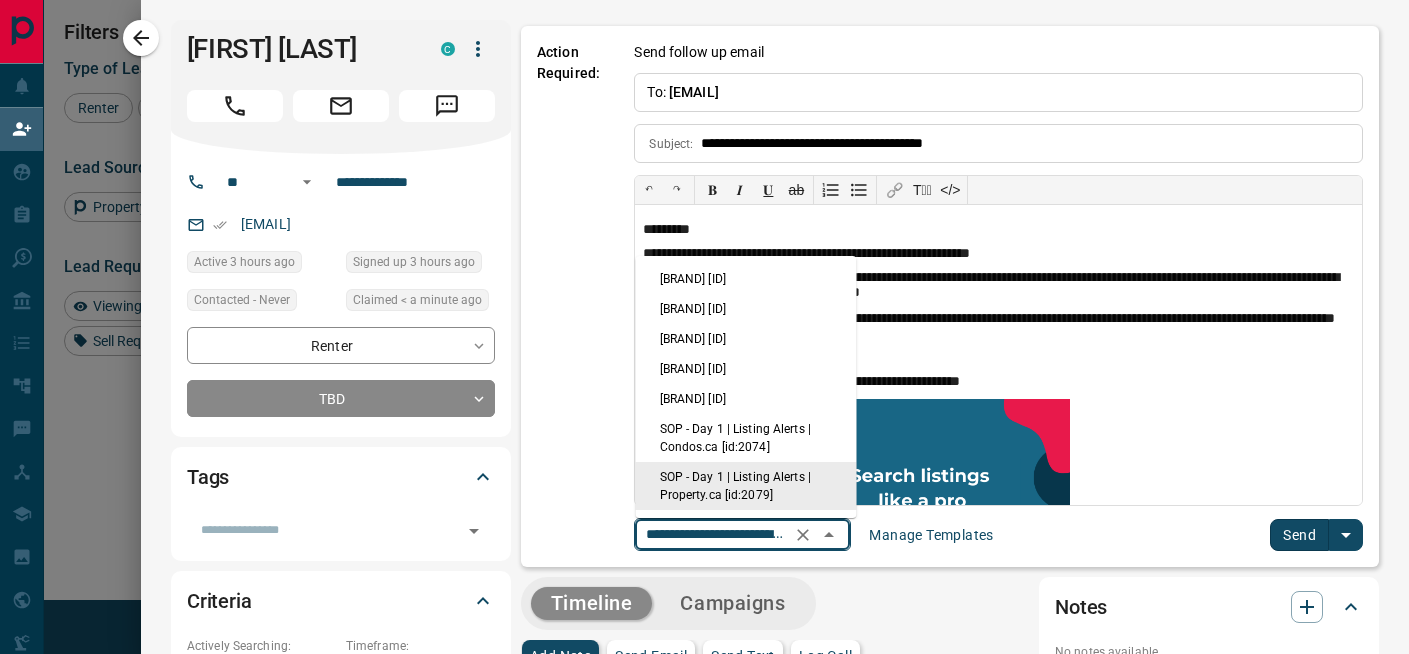scroll, scrollTop: 0, scrollLeft: 169, axis: horizontal 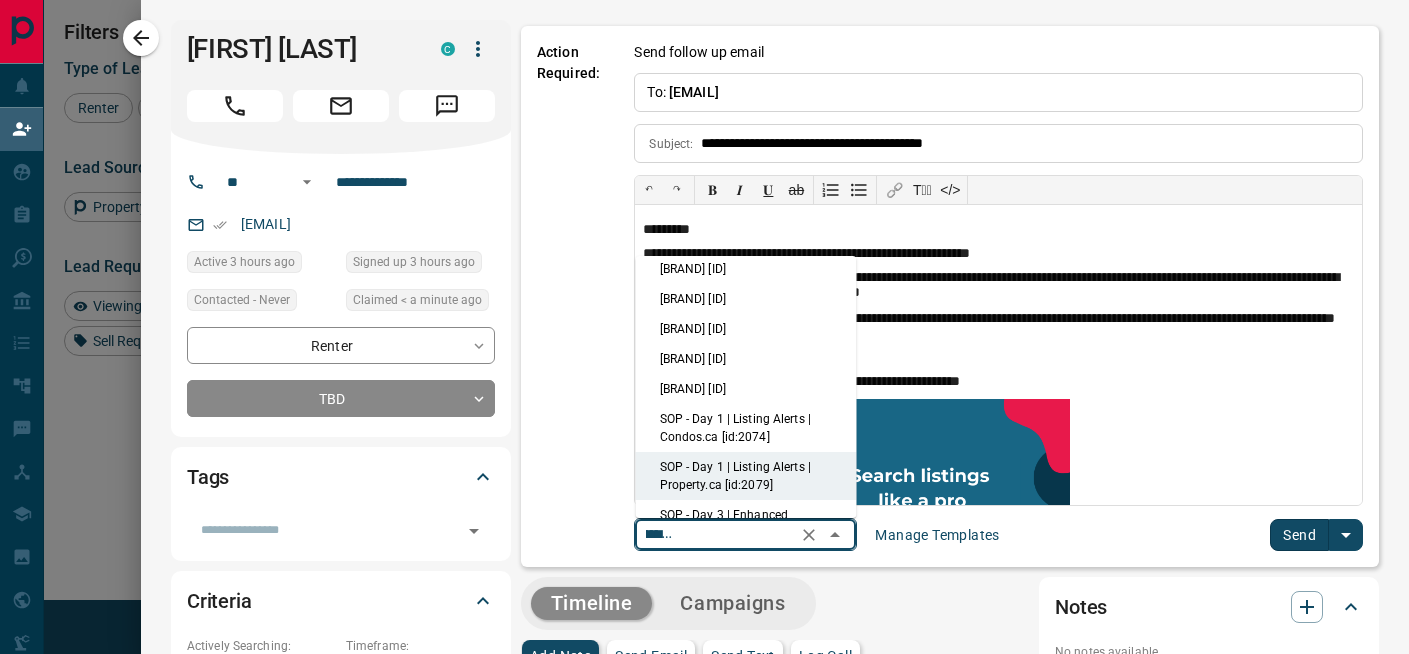 click on "[BRAND] [ID]" at bounding box center (746, 299) 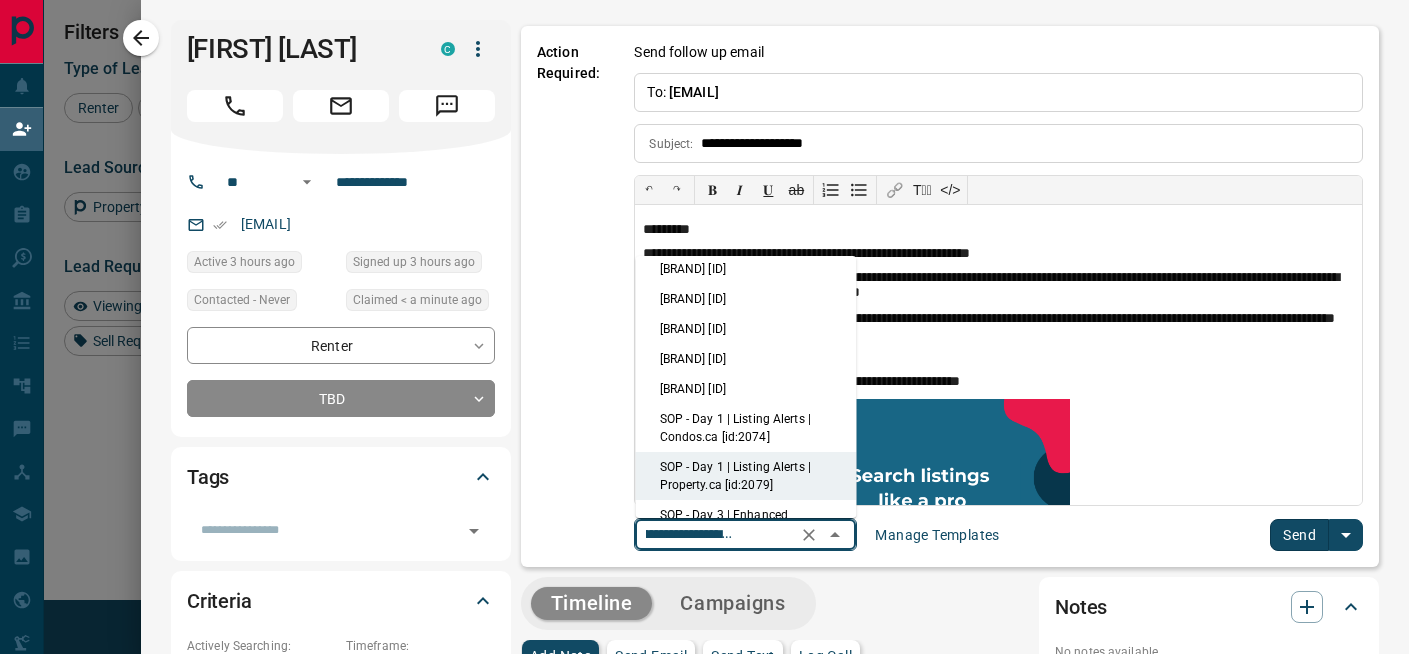 scroll, scrollTop: 0, scrollLeft: 0, axis: both 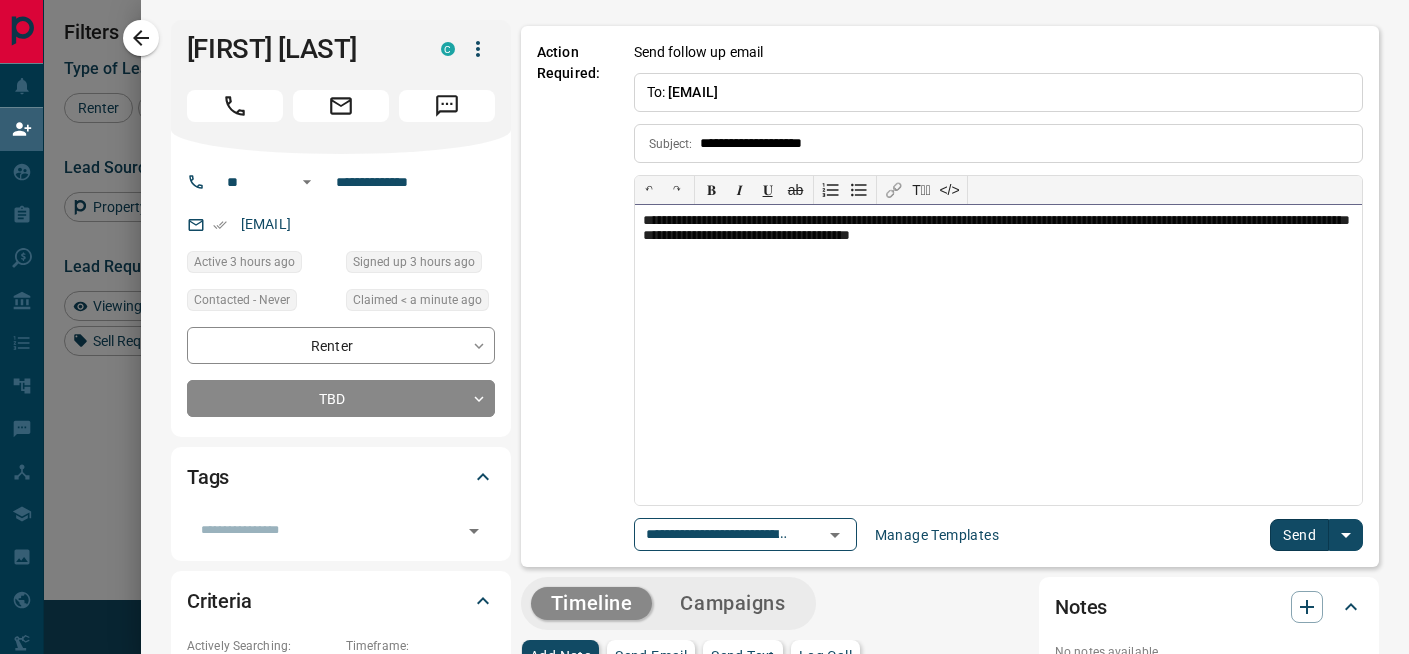 click on "**********" at bounding box center [998, 355] 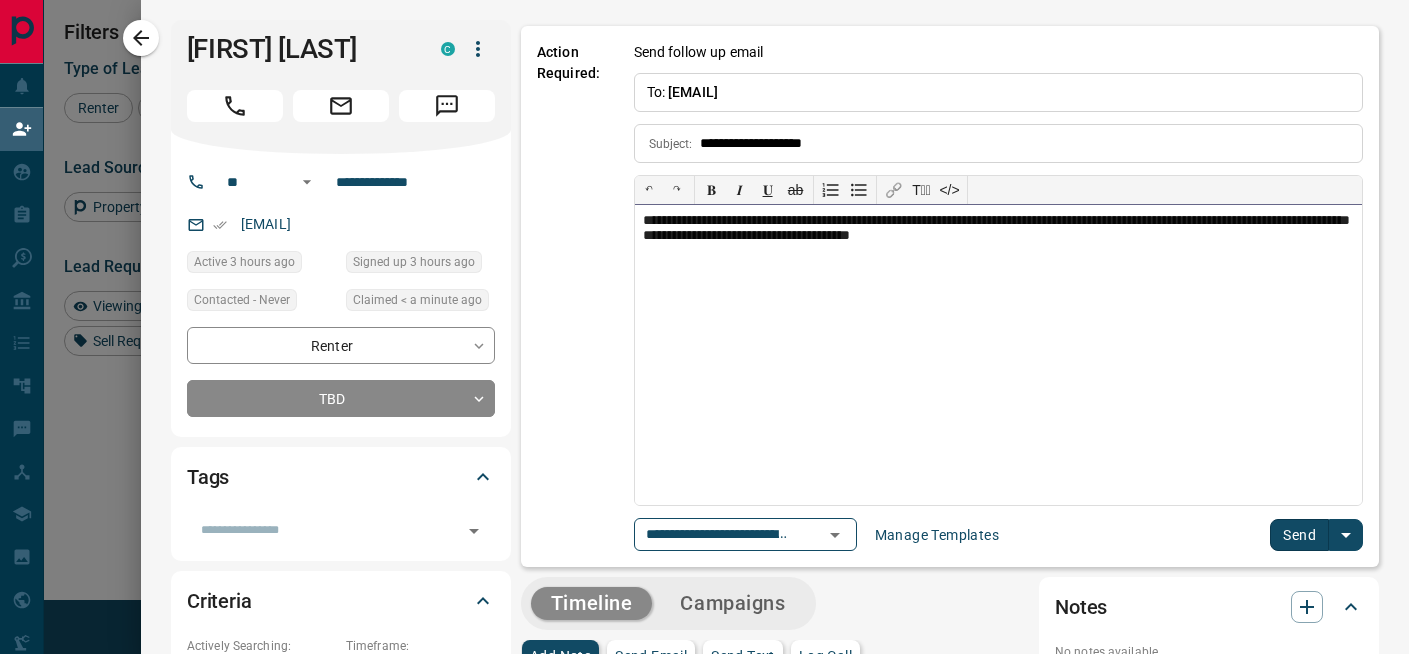type 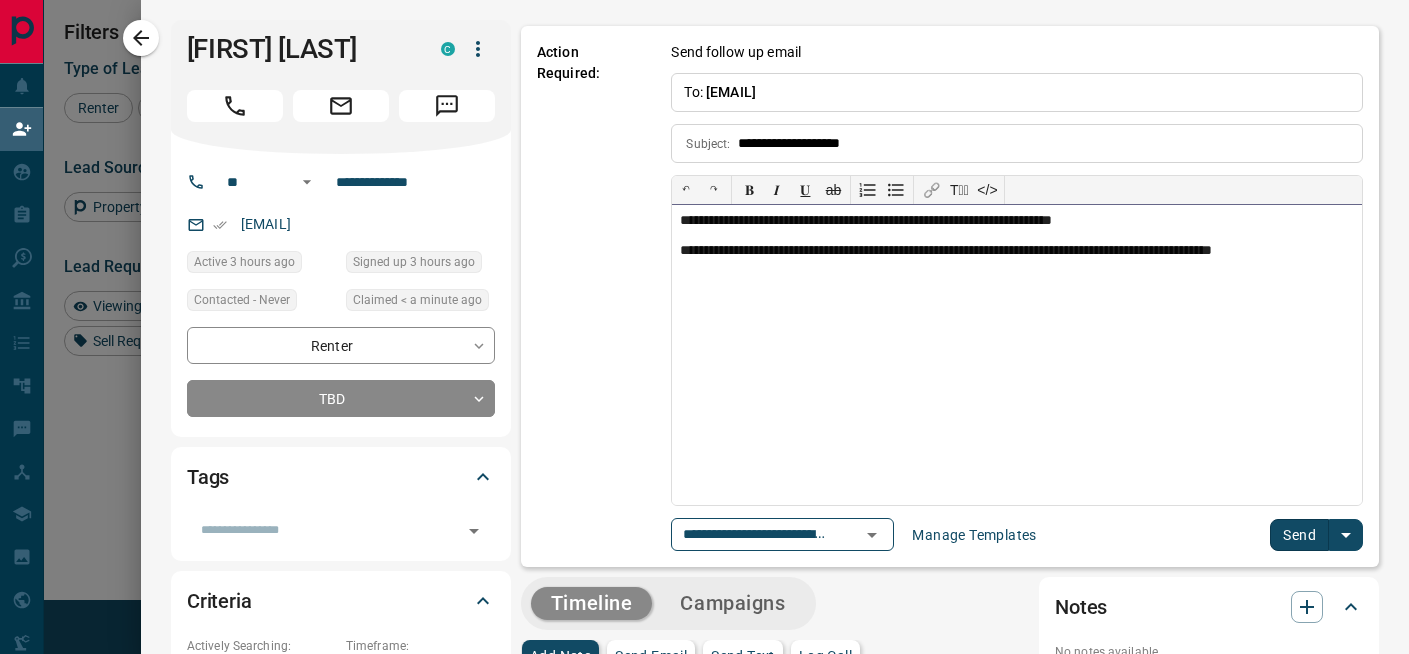 click on "**********" at bounding box center [1017, 259] 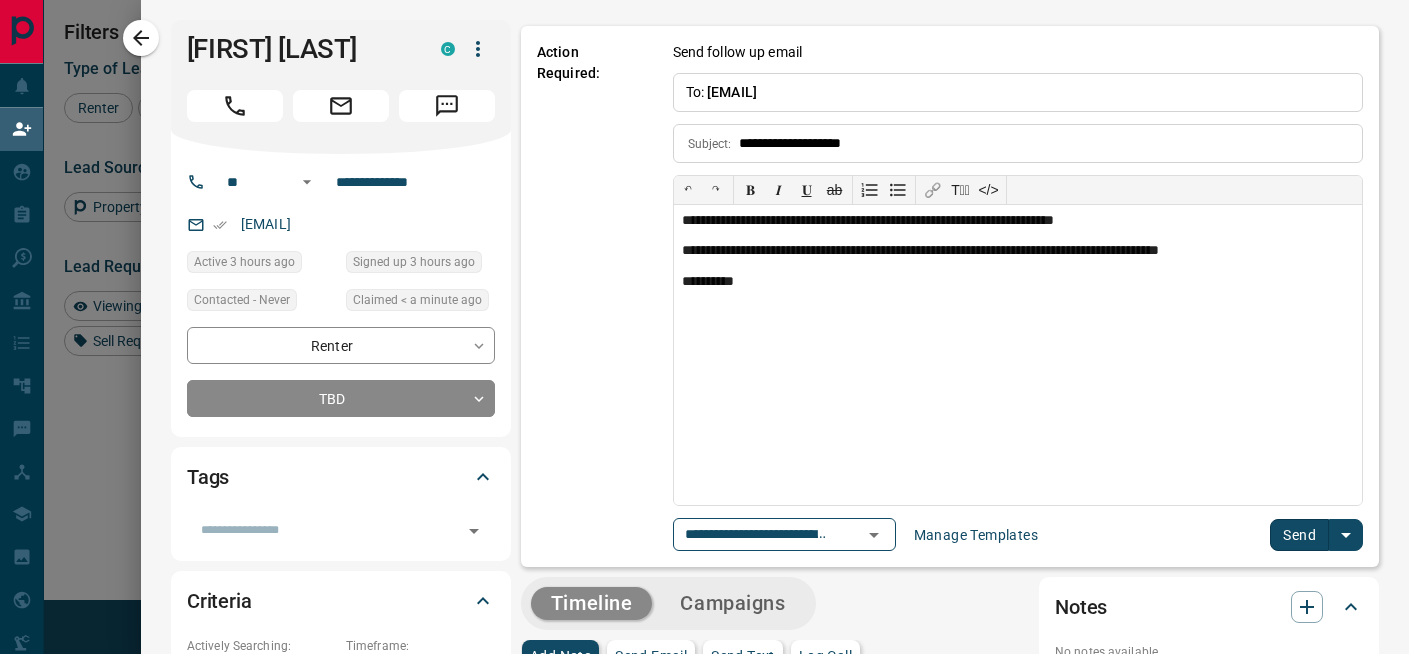 click on "Send" at bounding box center (1299, 535) 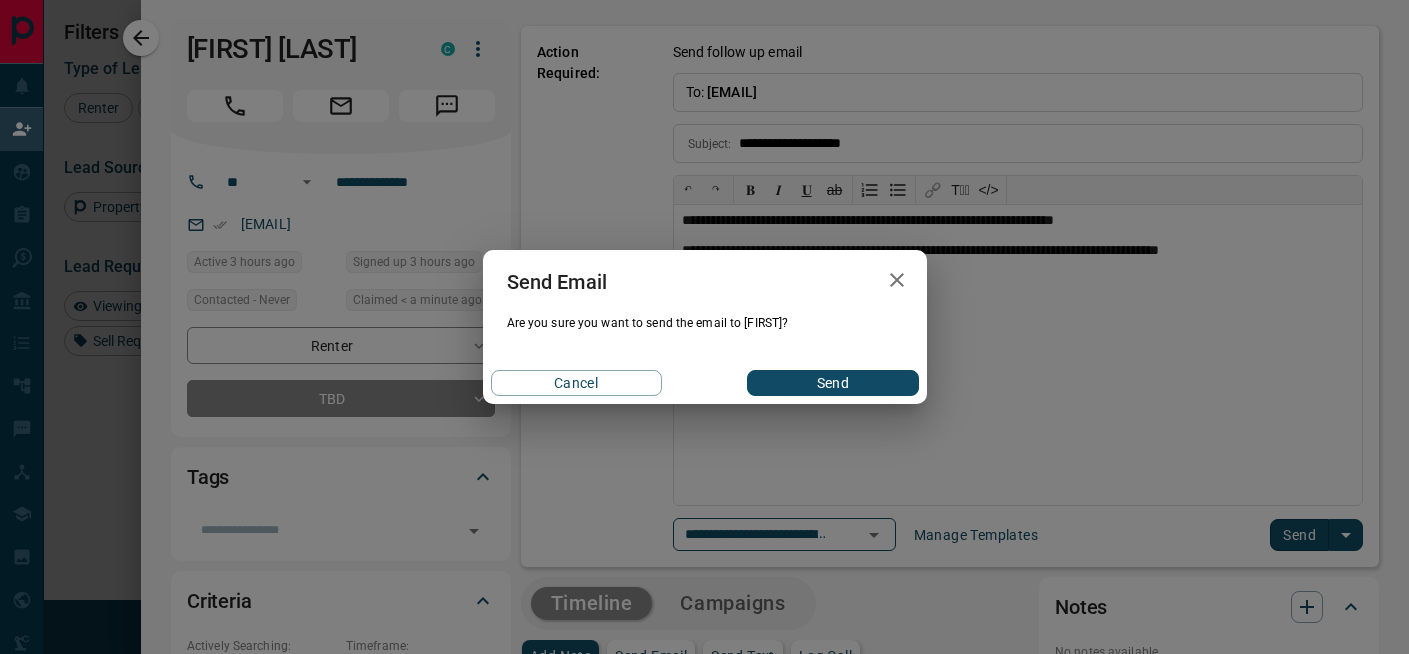click on "Send" at bounding box center (832, 383) 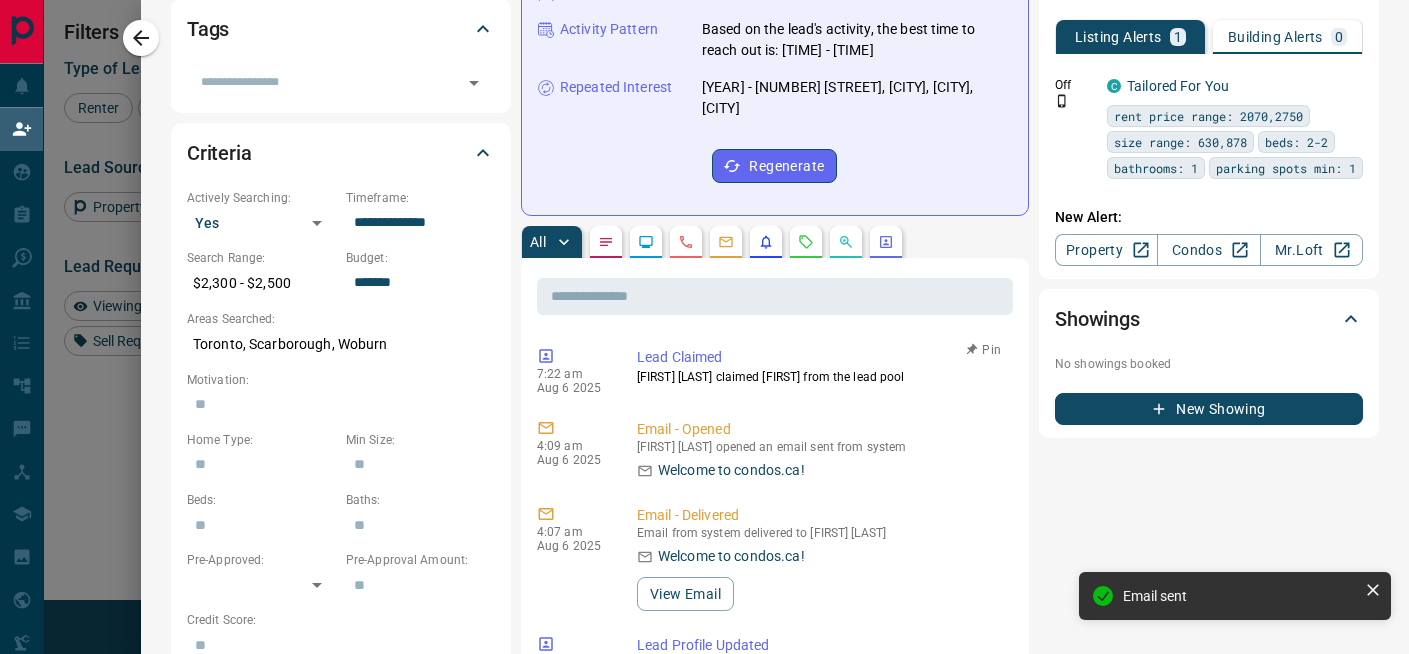 scroll, scrollTop: 461, scrollLeft: 0, axis: vertical 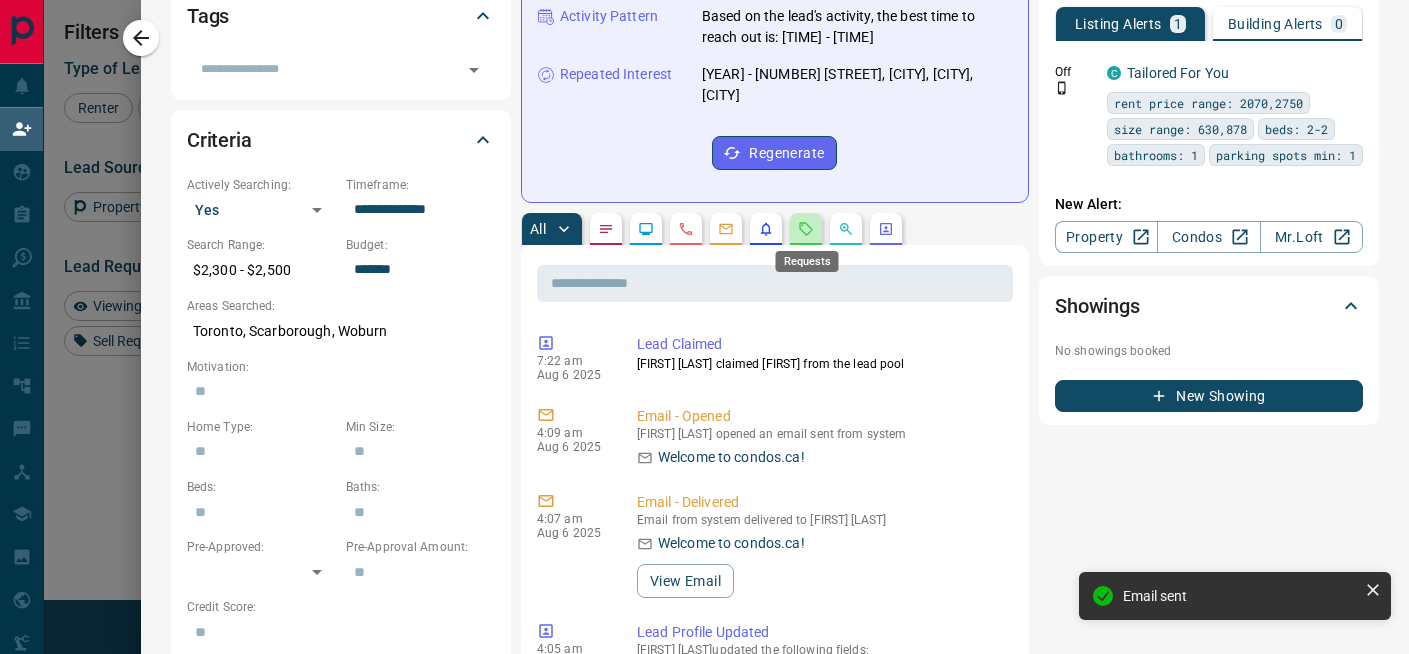 click 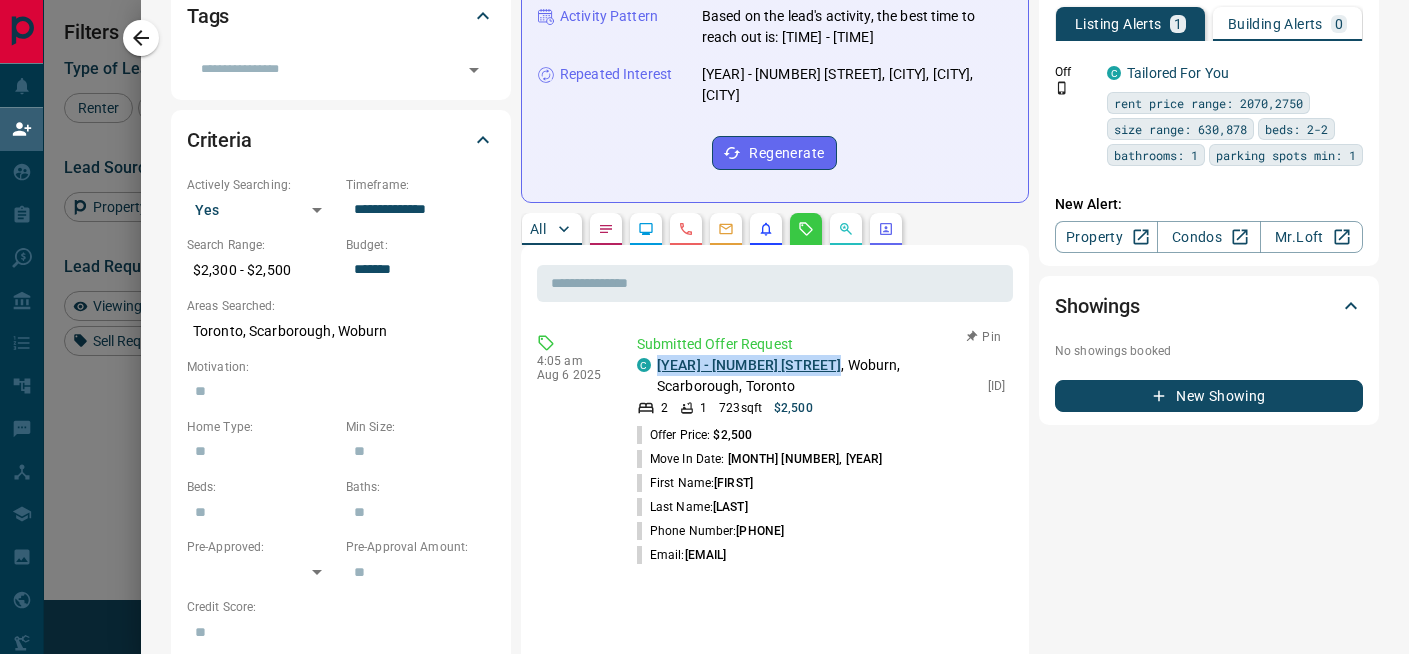 drag, startPoint x: 830, startPoint y: 365, endPoint x: 656, endPoint y: 370, distance: 174.07182 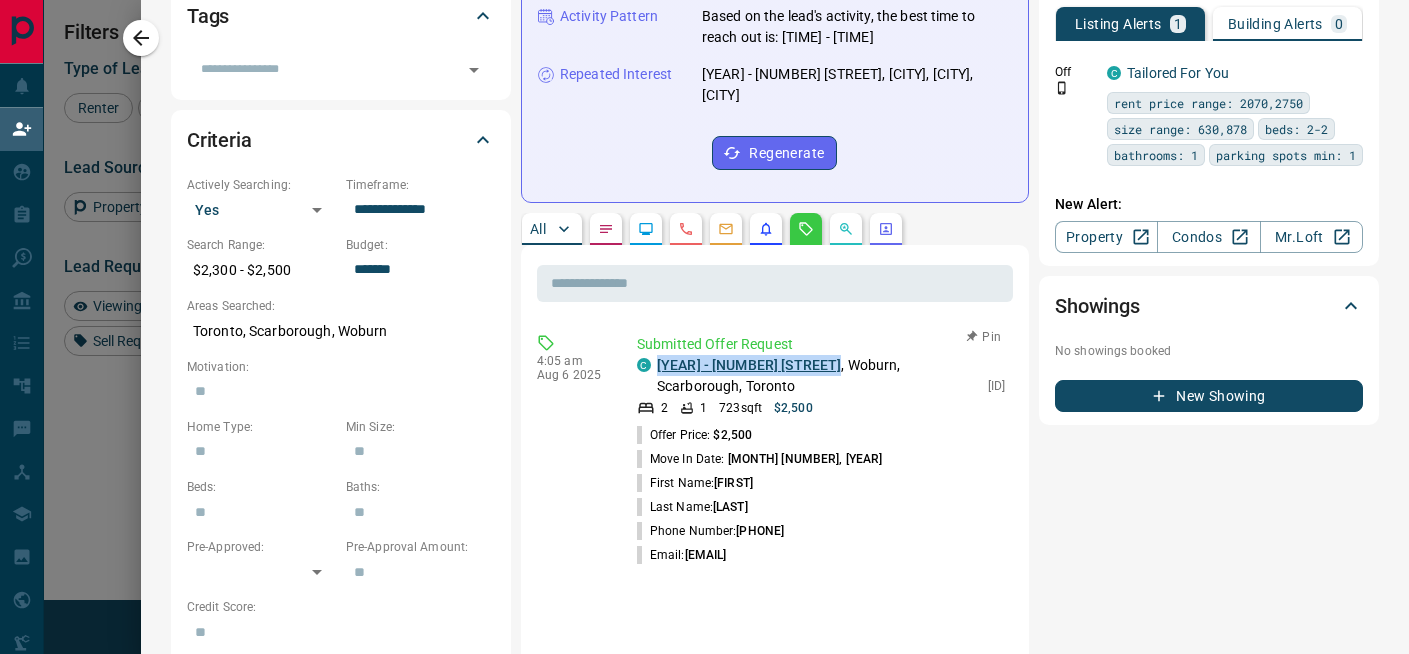 click on "[YEAR] - [NUMBER] [STREET], [CITY], [CITY], [CITY]" at bounding box center (817, 376) 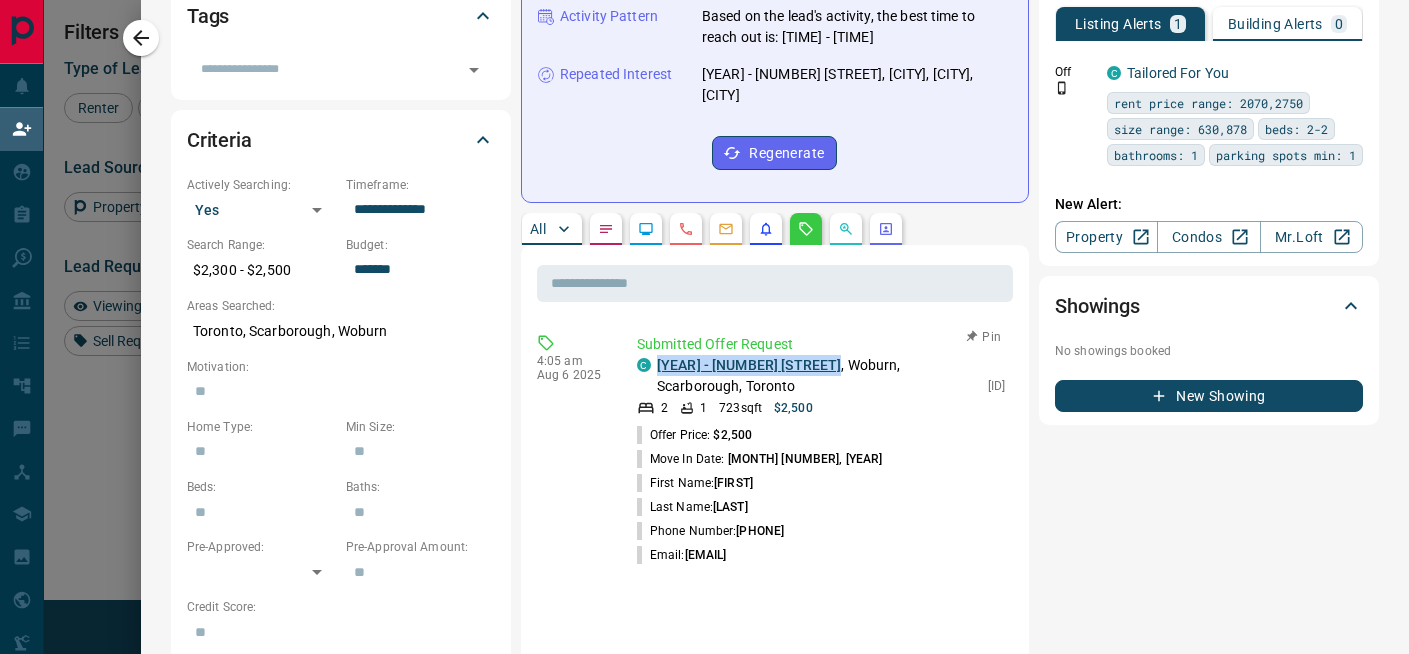 copy on "[YEAR] - [NUMBER] [STREET]" 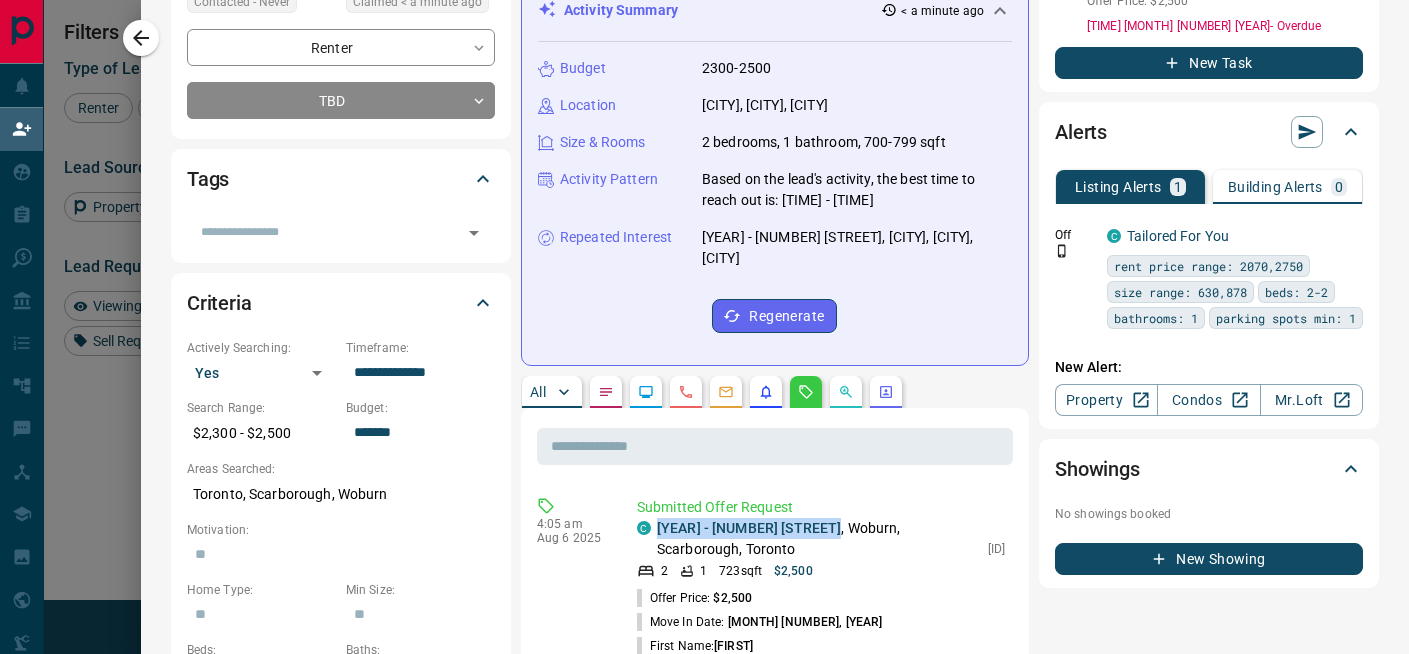 scroll, scrollTop: 0, scrollLeft: 0, axis: both 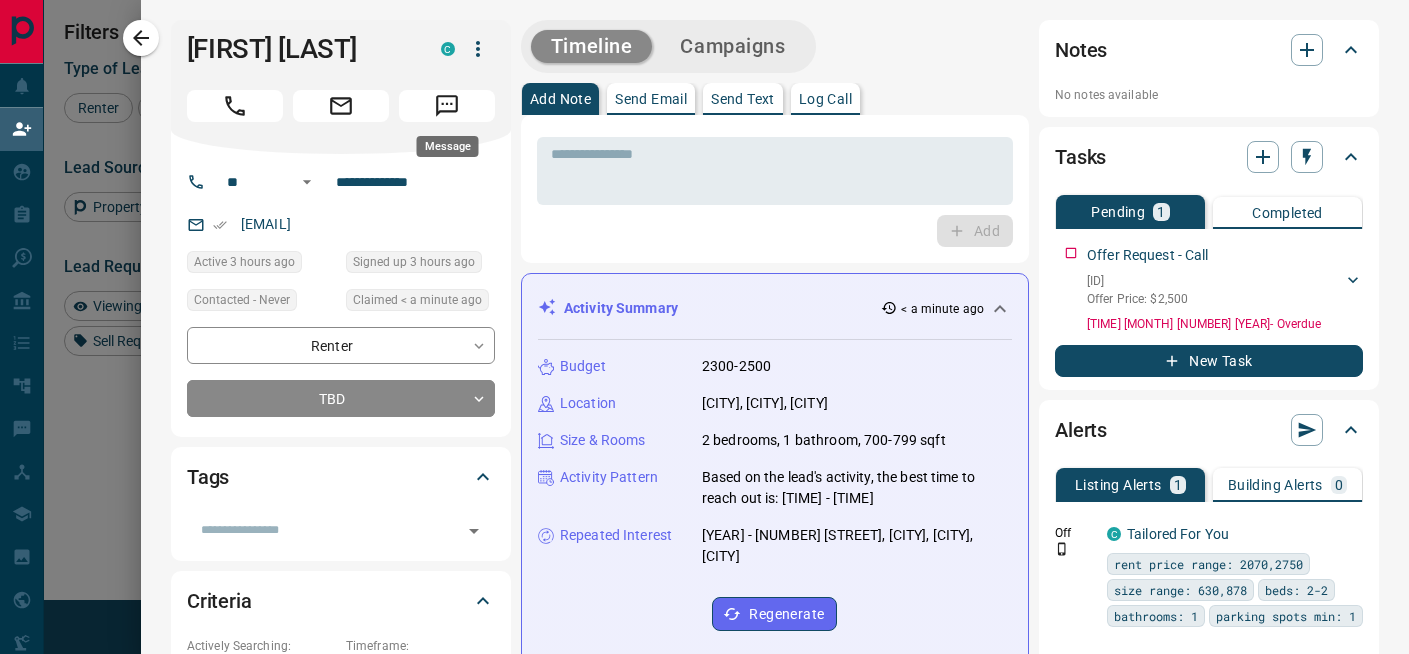 click 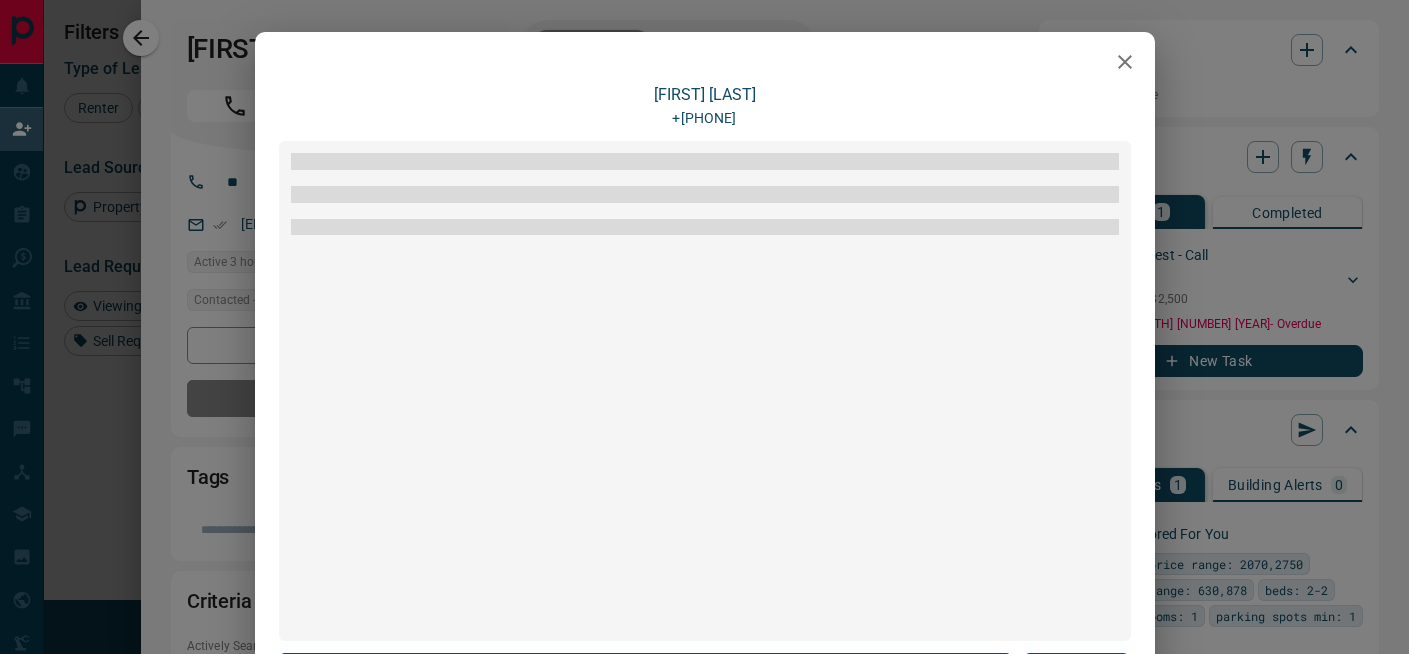 scroll, scrollTop: 240, scrollLeft: 0, axis: vertical 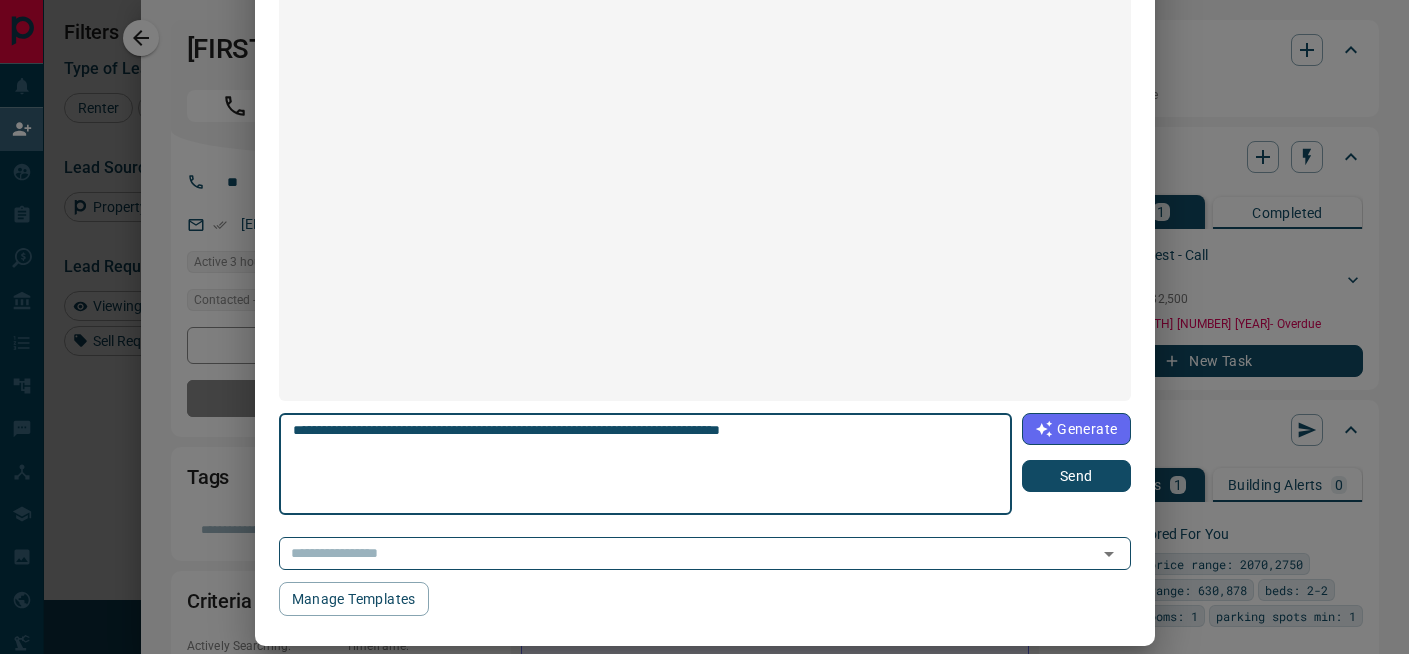 type on "**********" 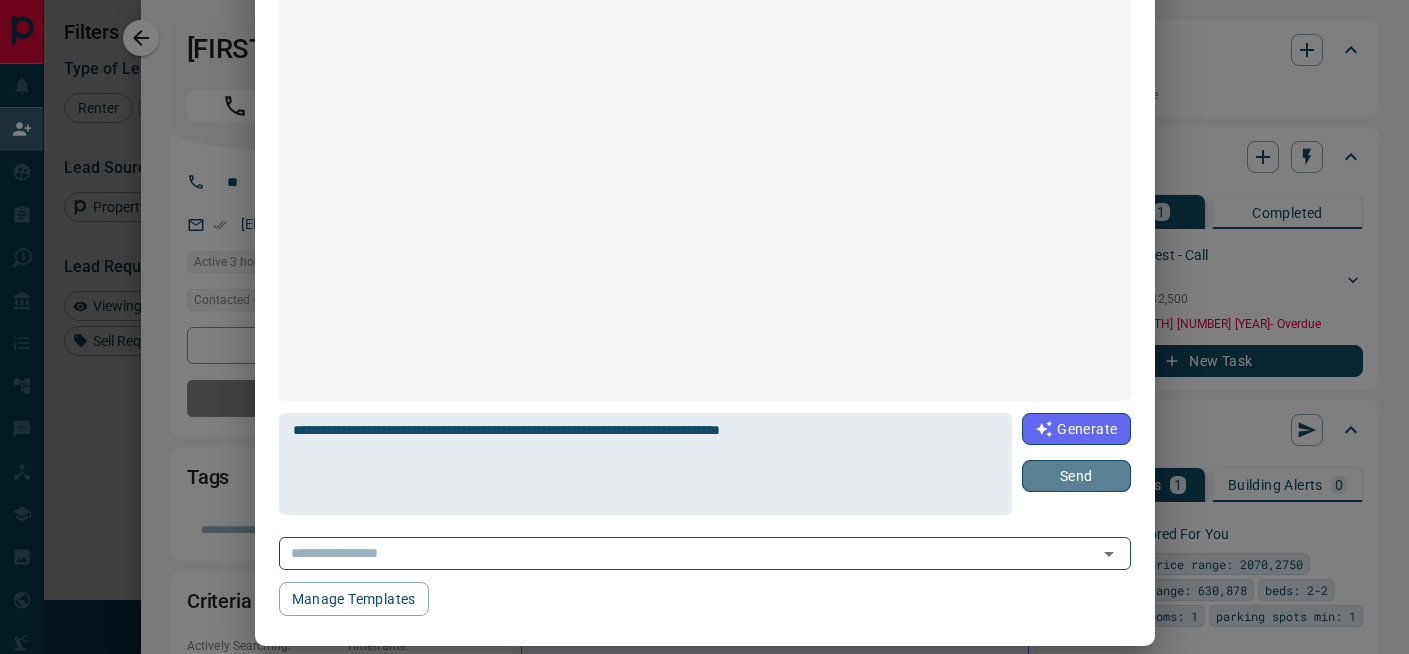 click on "Send" at bounding box center (1076, 476) 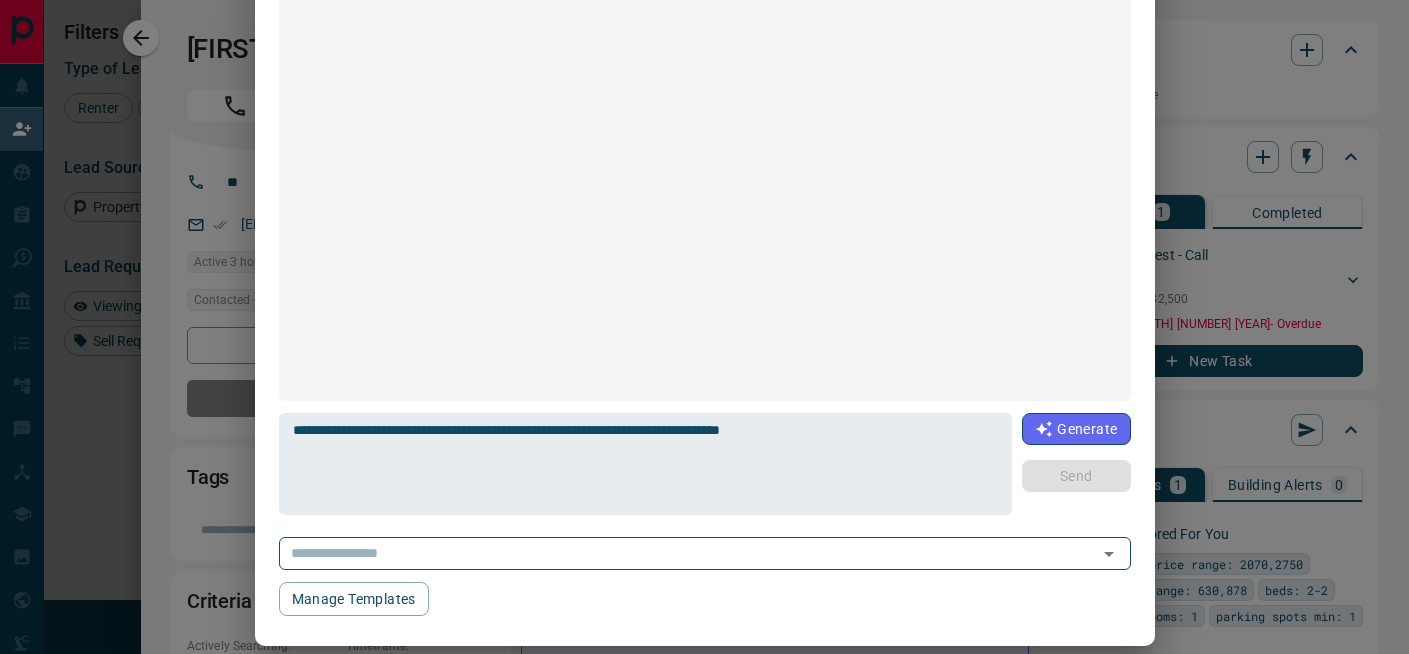 type 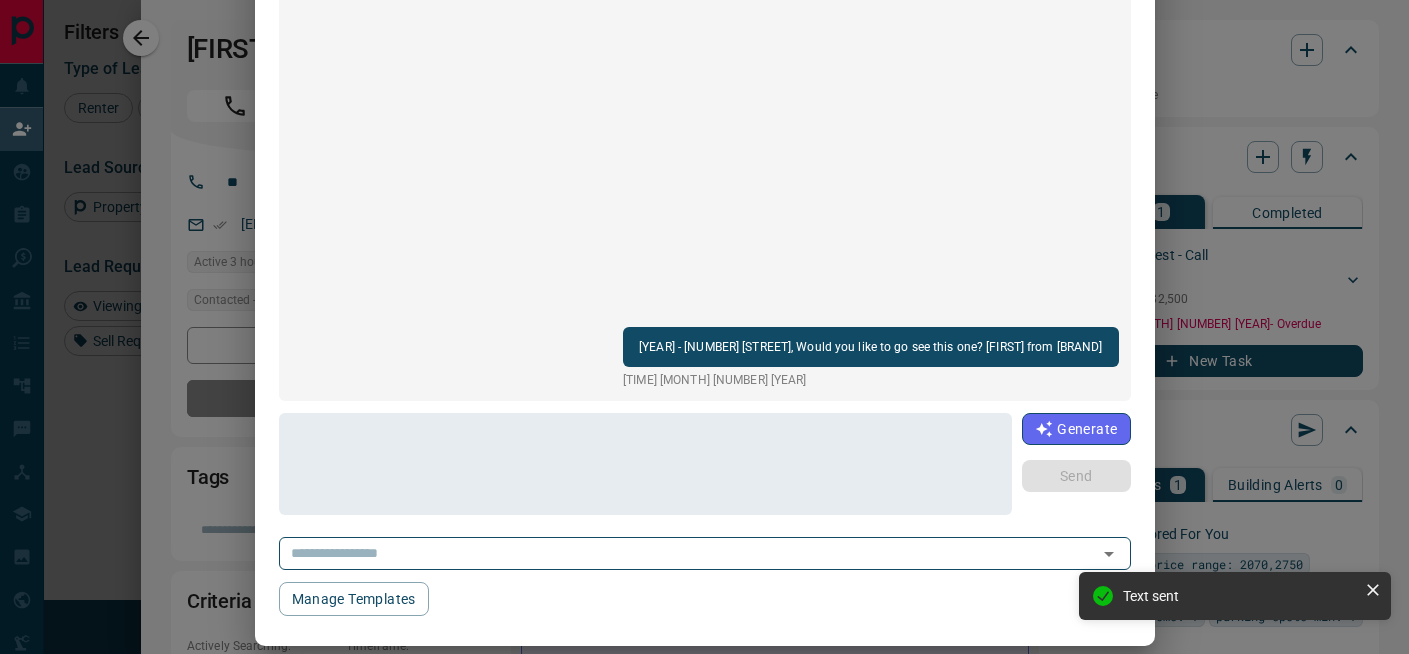 click on "**********" at bounding box center [704, 327] 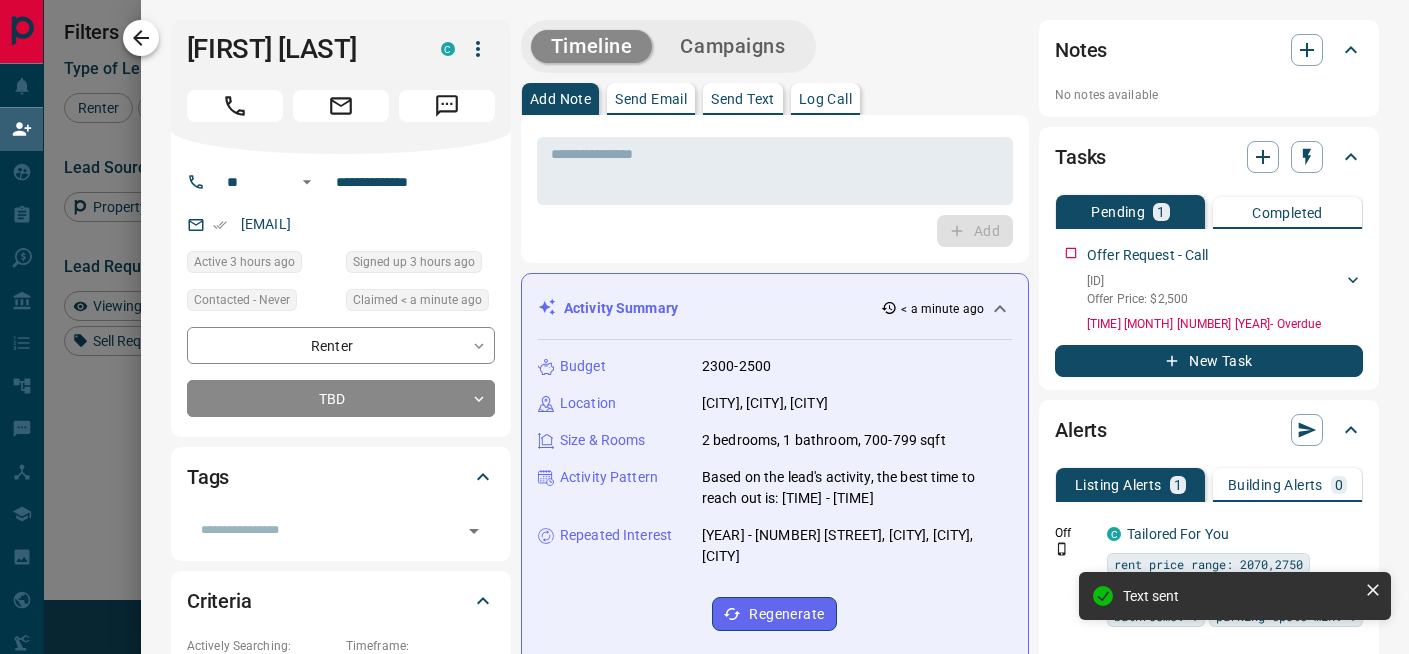 click 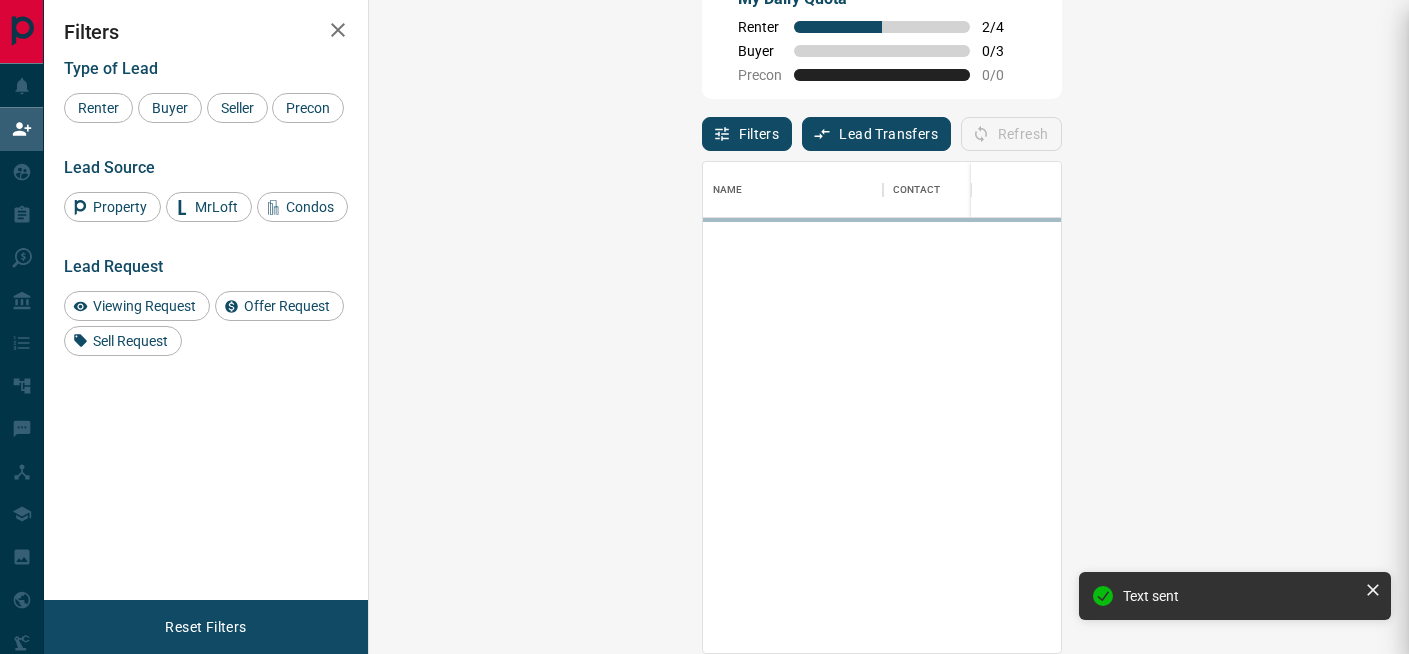 scroll, scrollTop: 1, scrollLeft: 1, axis: both 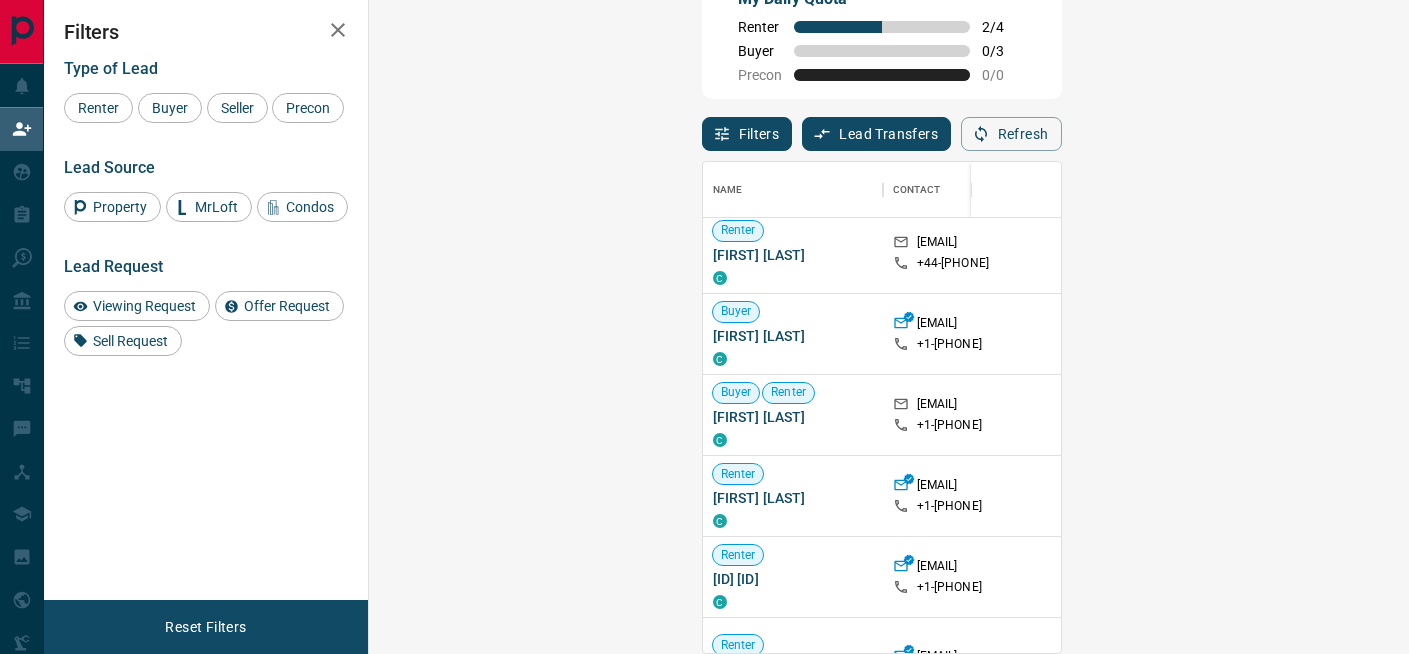 click on "Viewing Request   ( 1 )" at bounding box center (1530, 415) 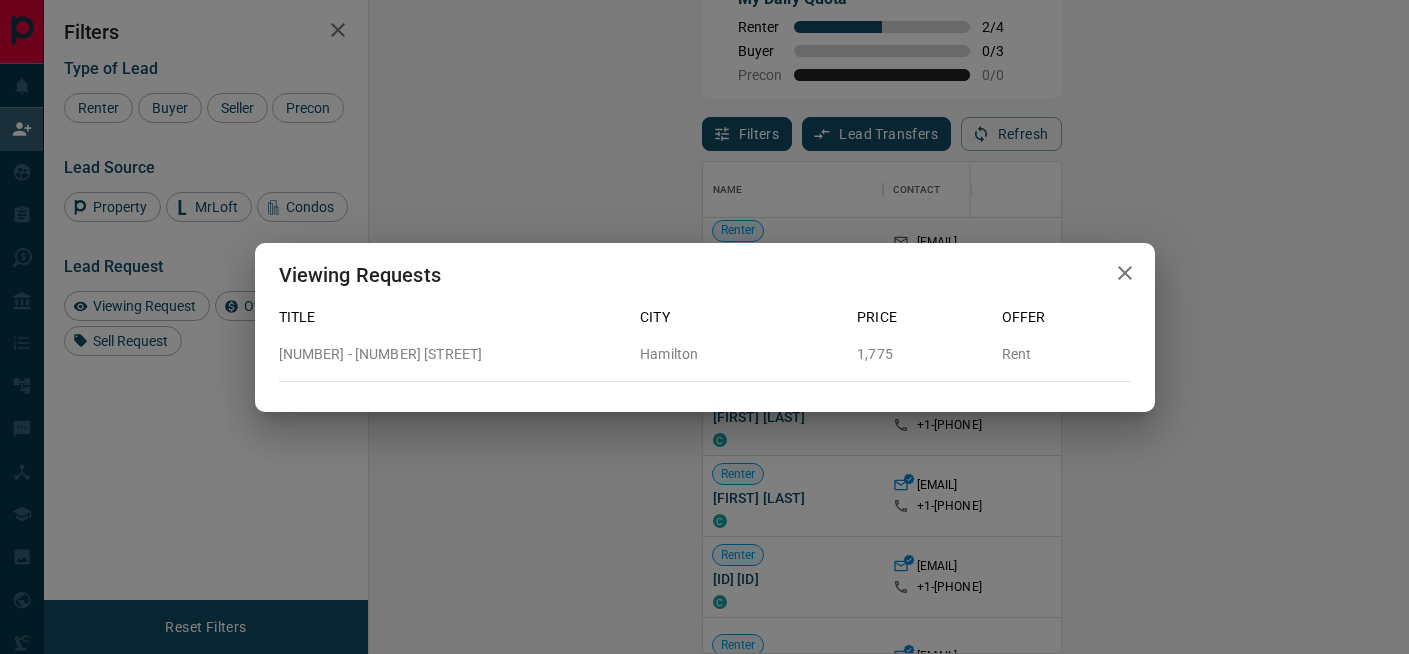 click 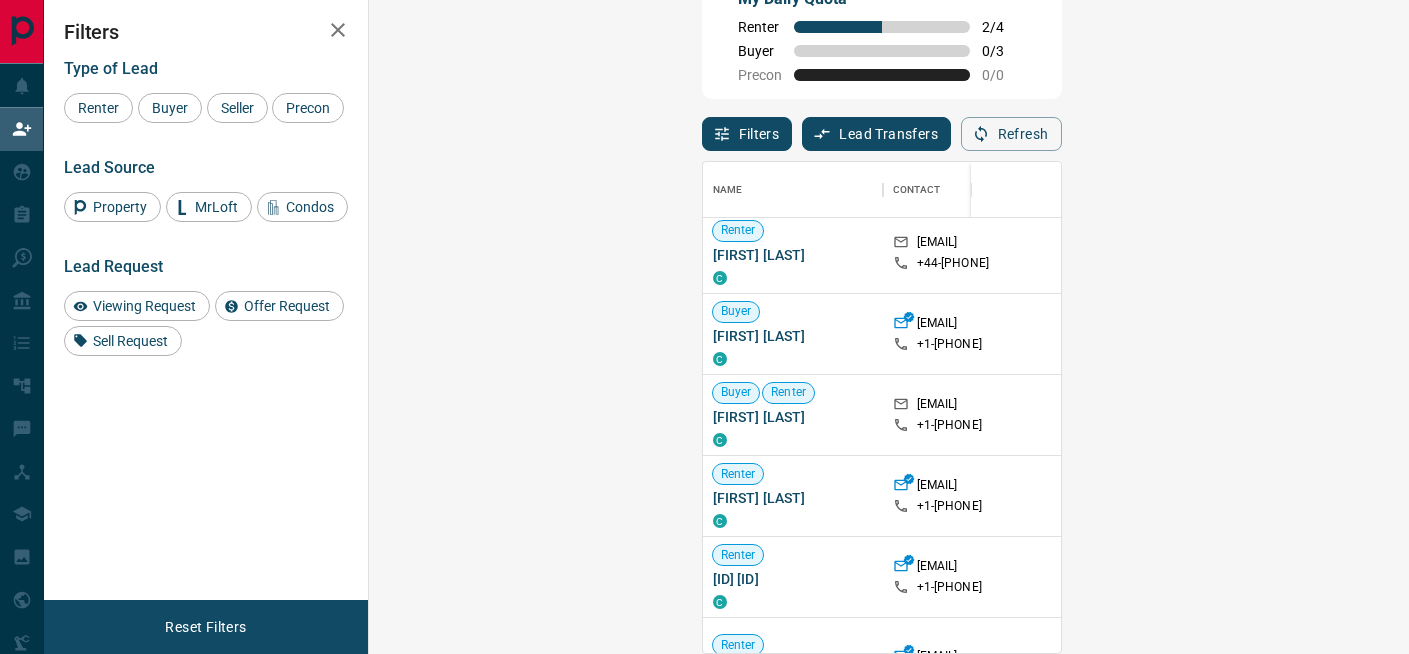 click on "Claim" at bounding box center (1655, 334) 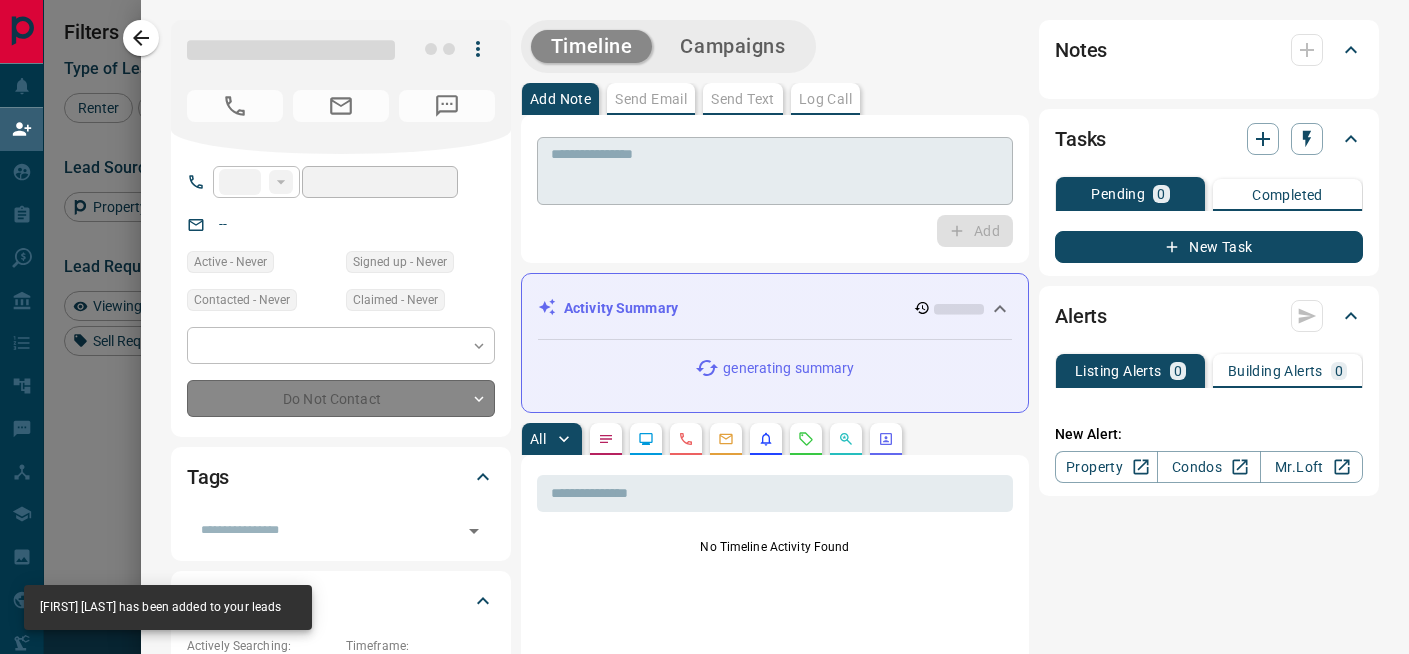type on "**" 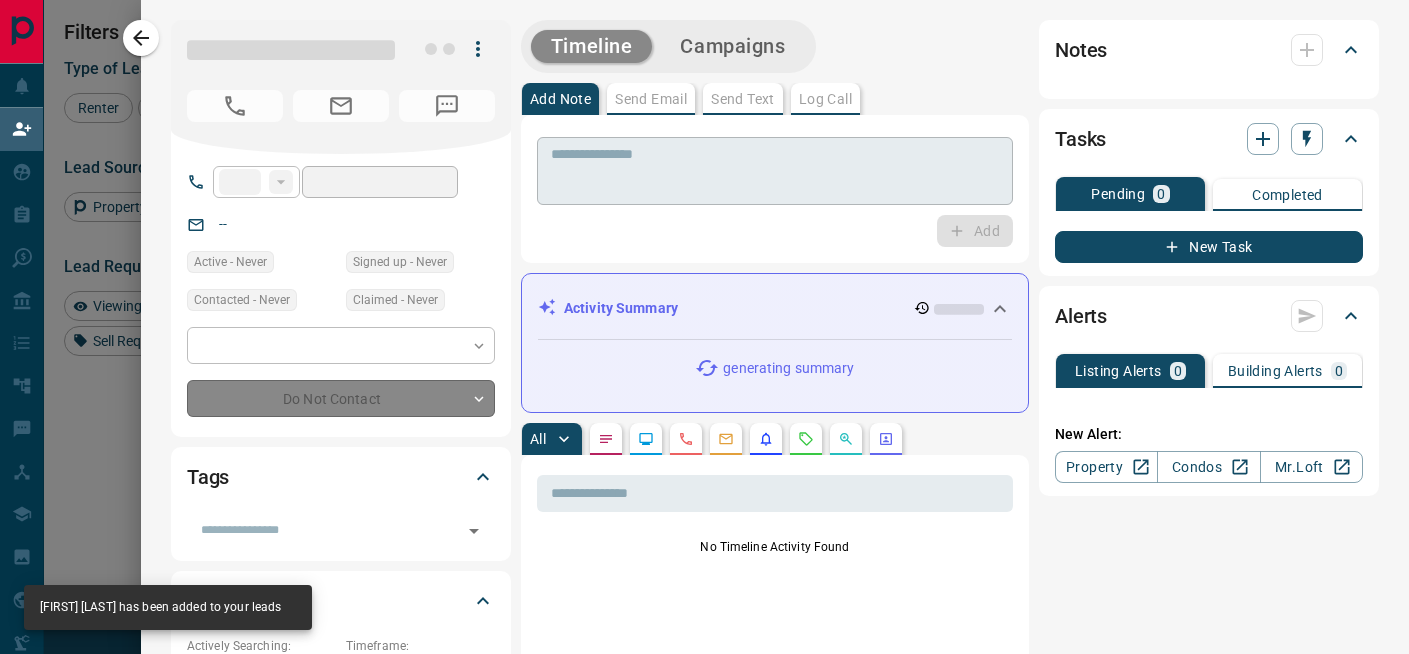 type on "**********" 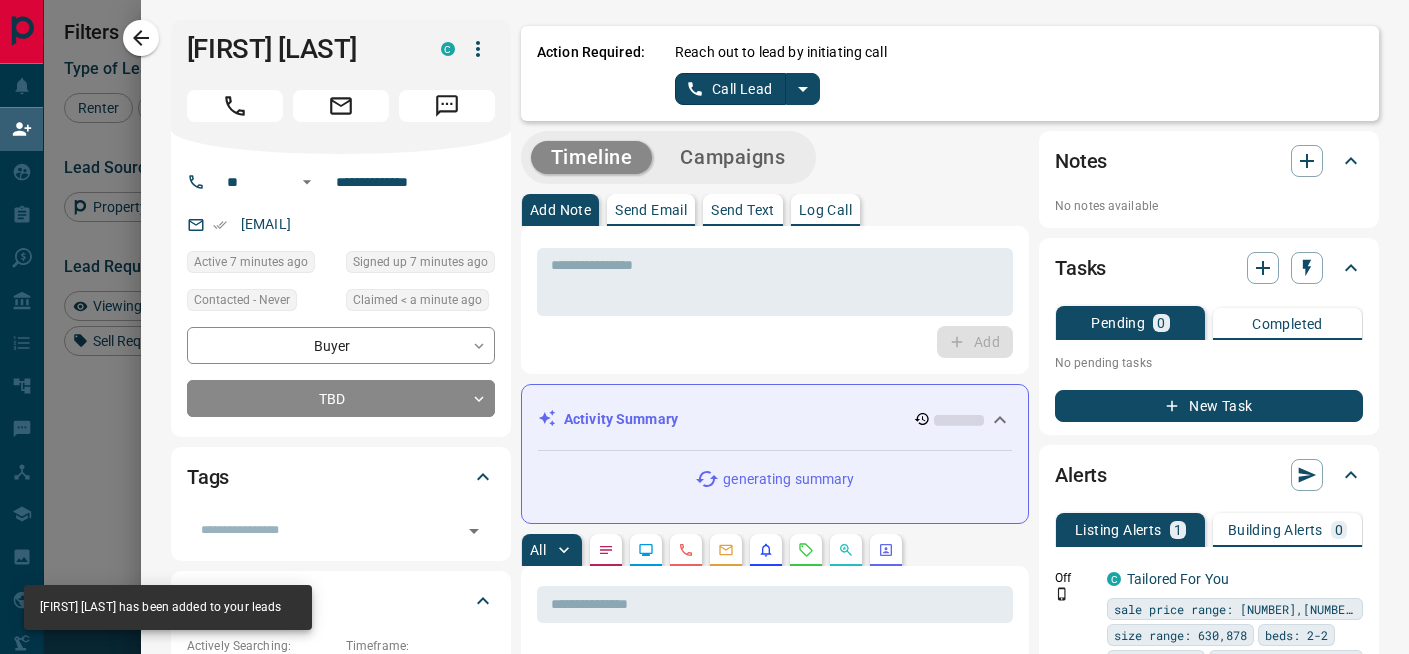 click 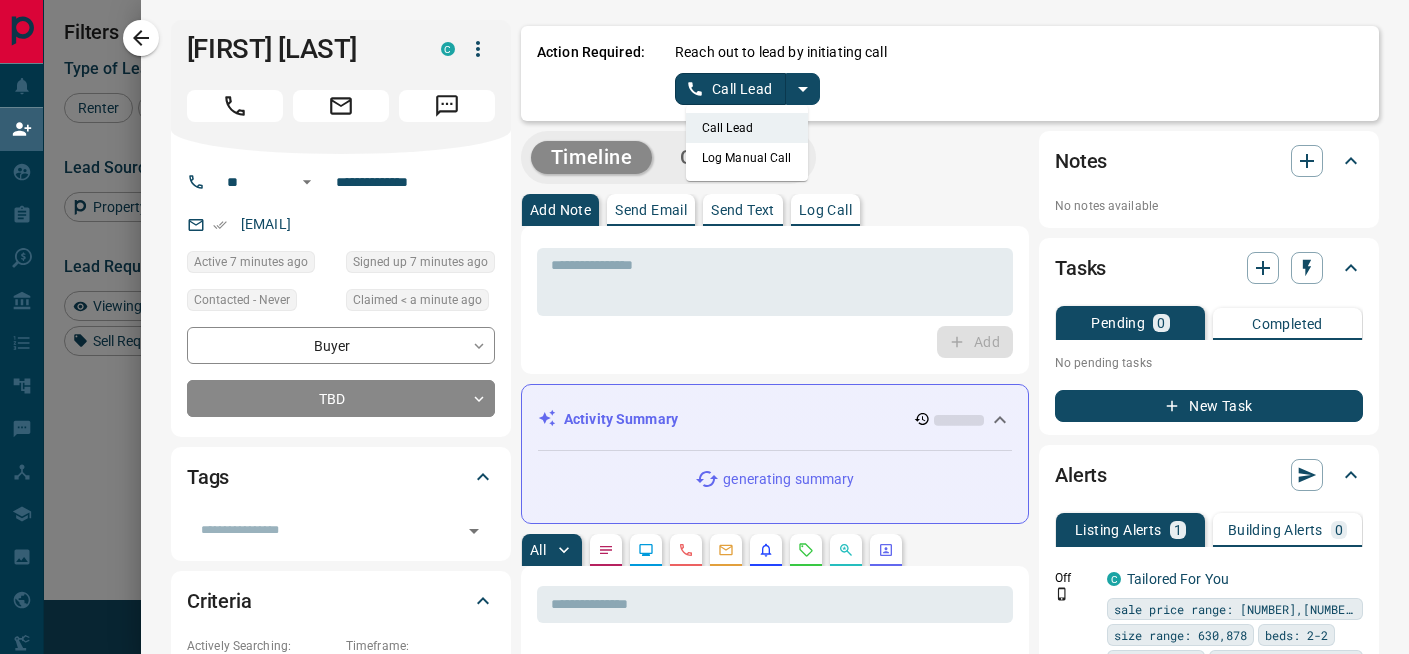click on "Log Manual Call" at bounding box center (747, 158) 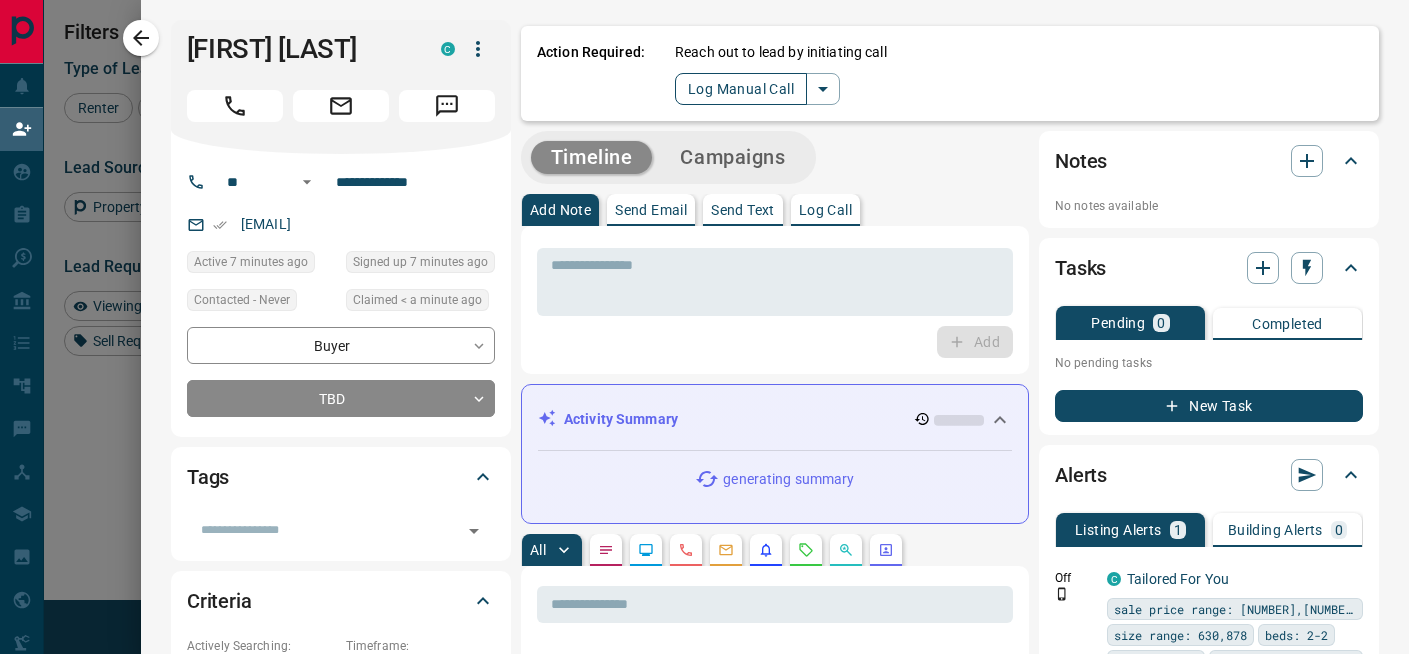 click on "Log Manual Call" at bounding box center (741, 89) 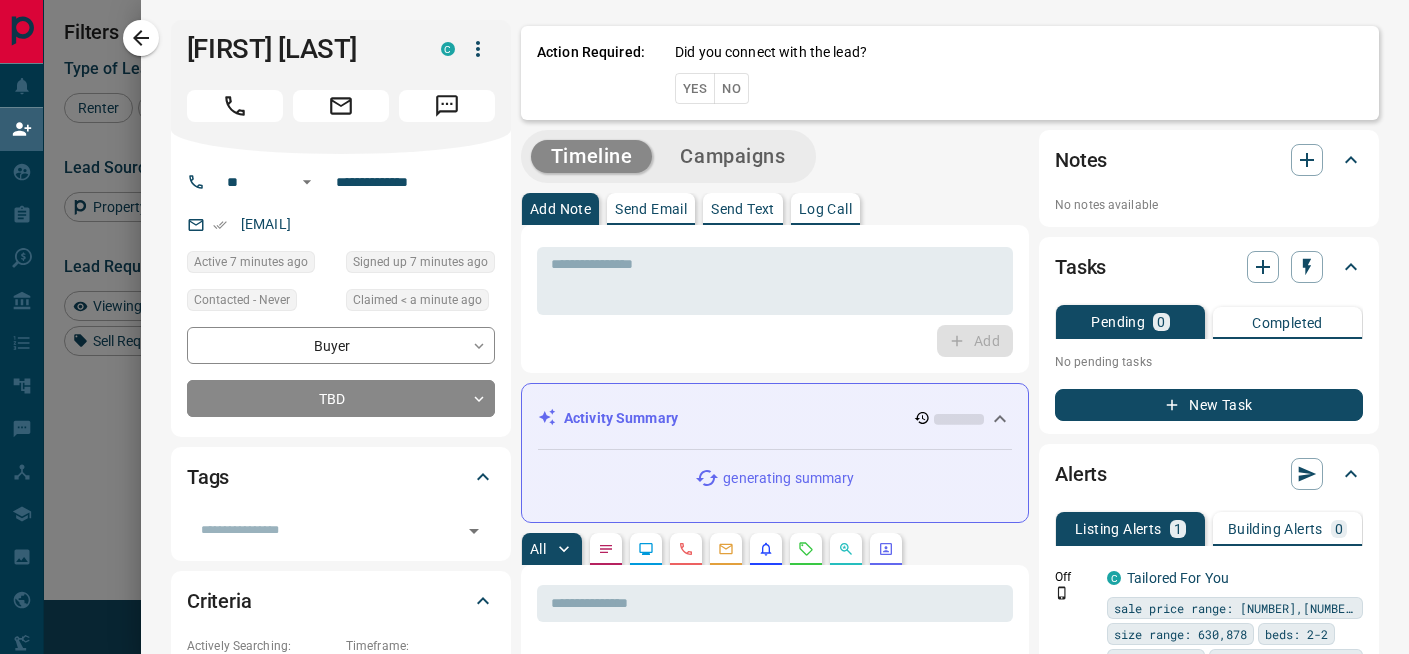 click on "No" at bounding box center [731, 88] 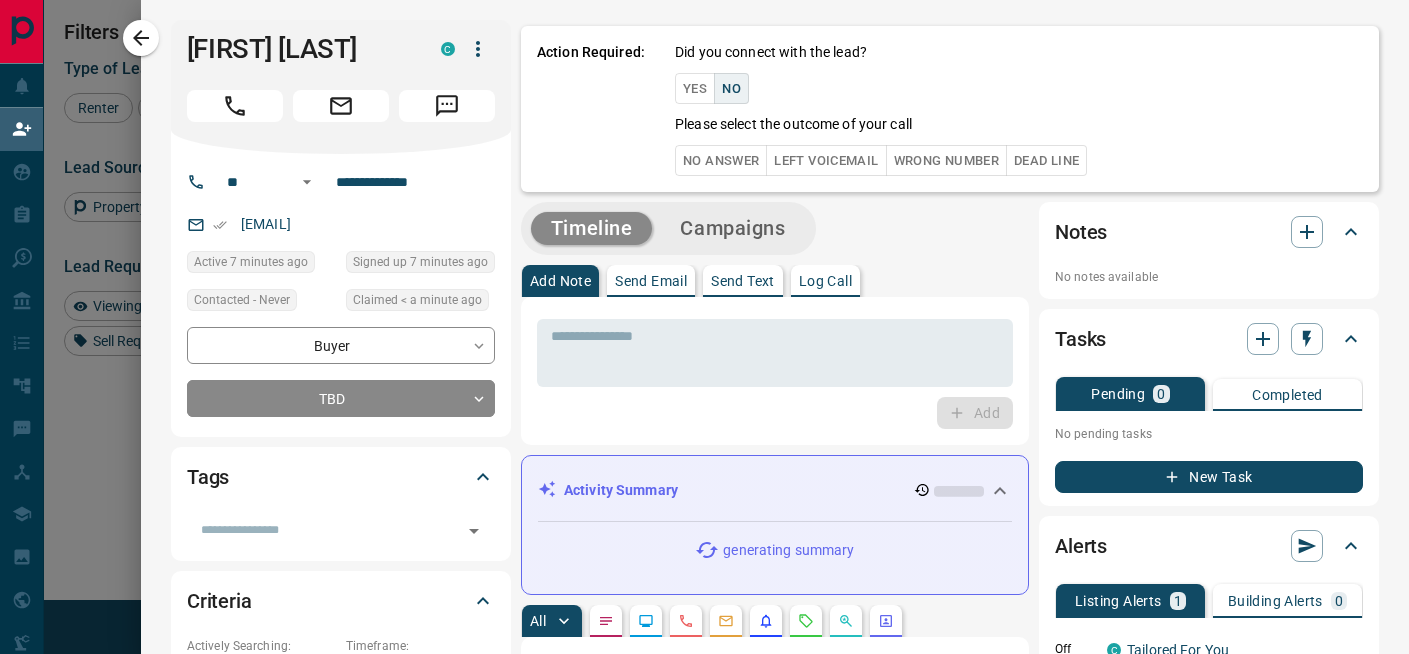 click on "No Answer" at bounding box center (721, 160) 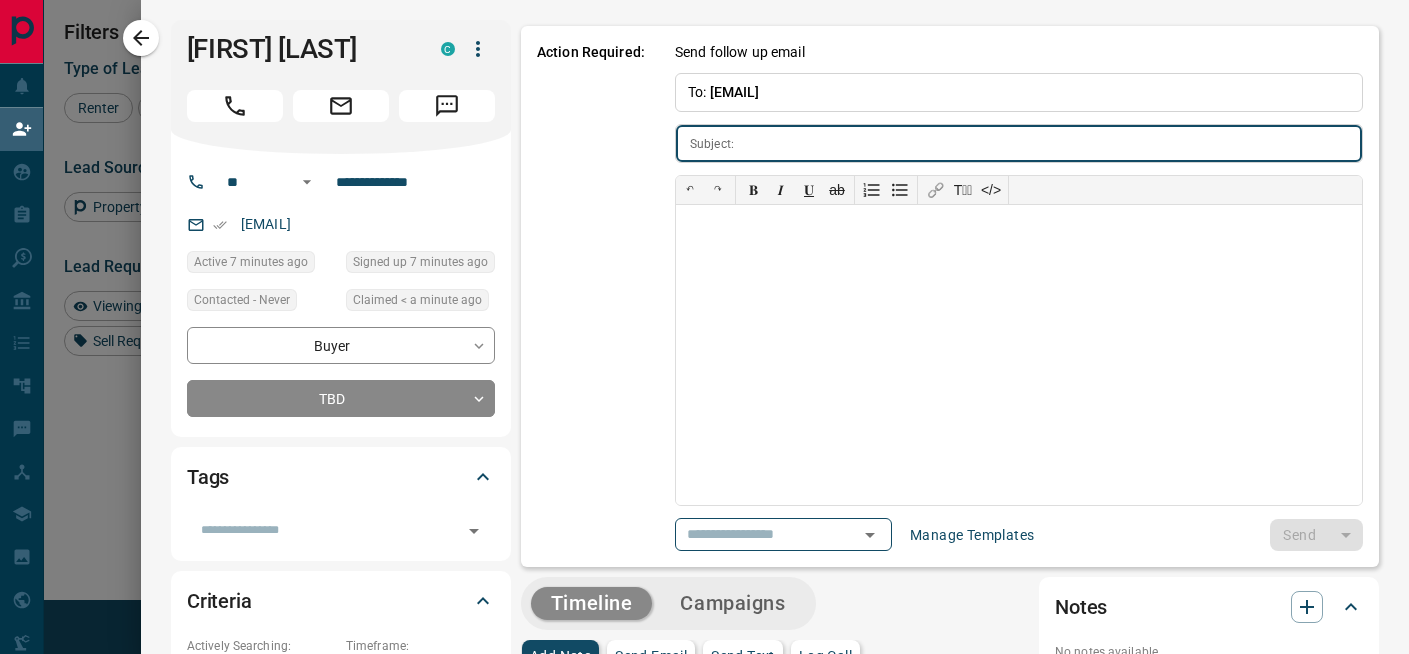 type on "**********" 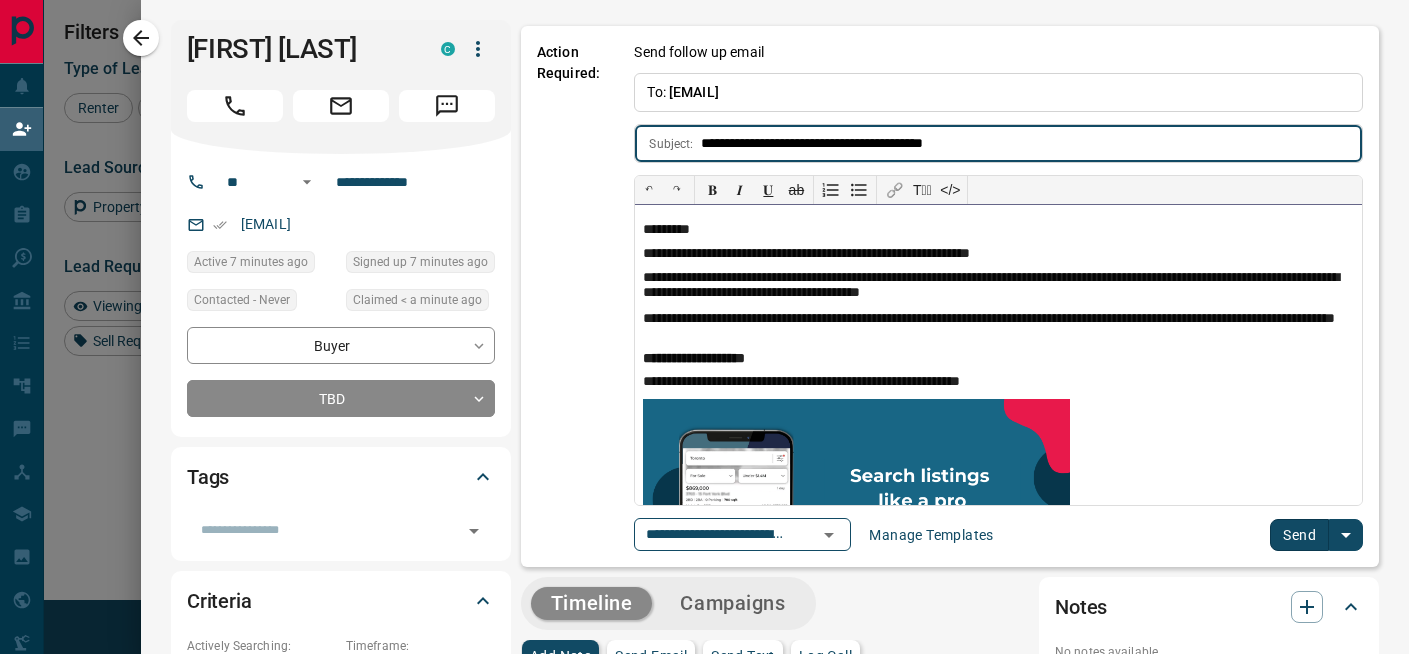 click on "**********" at bounding box center [998, 254] 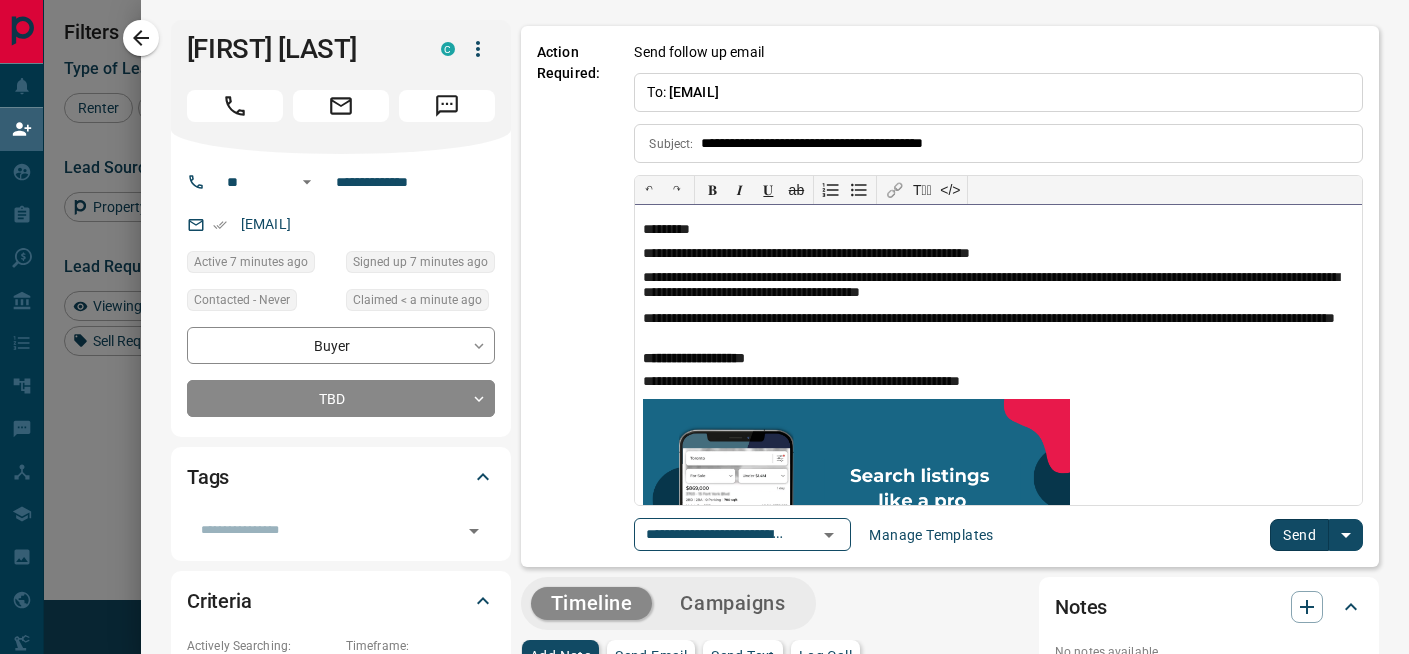 type 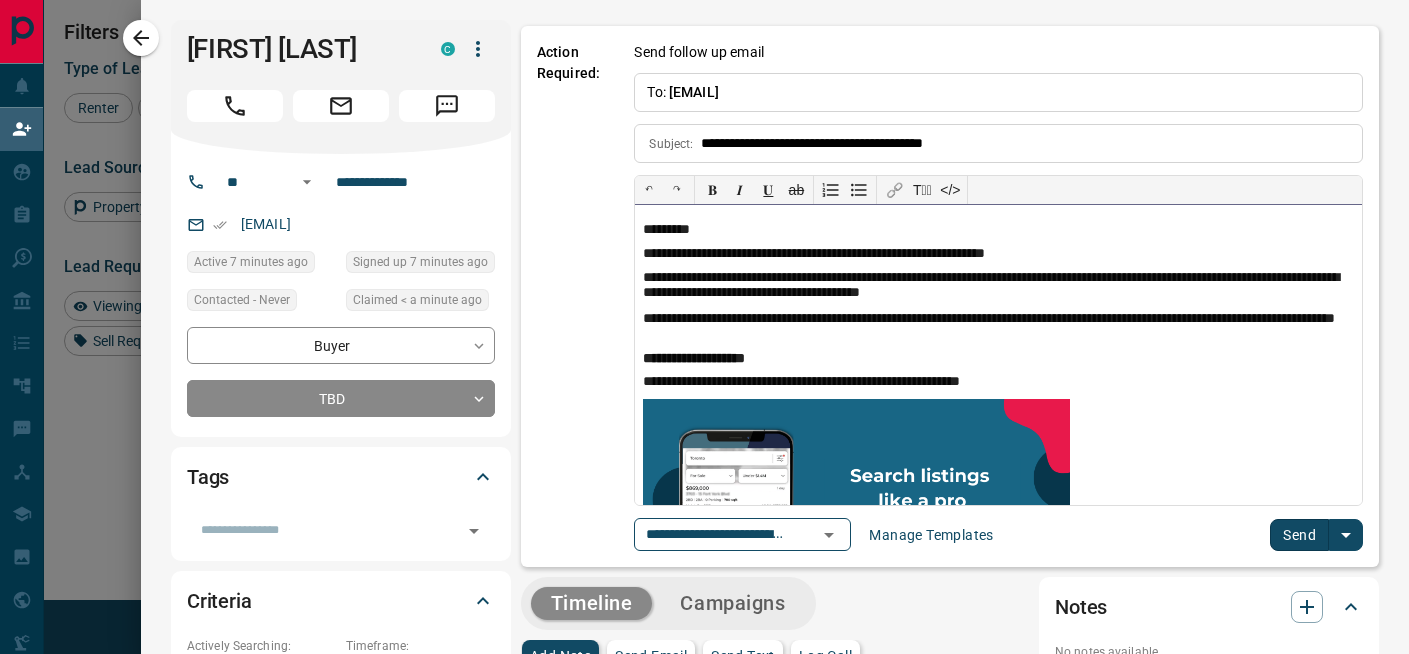 scroll, scrollTop: 412, scrollLeft: 0, axis: vertical 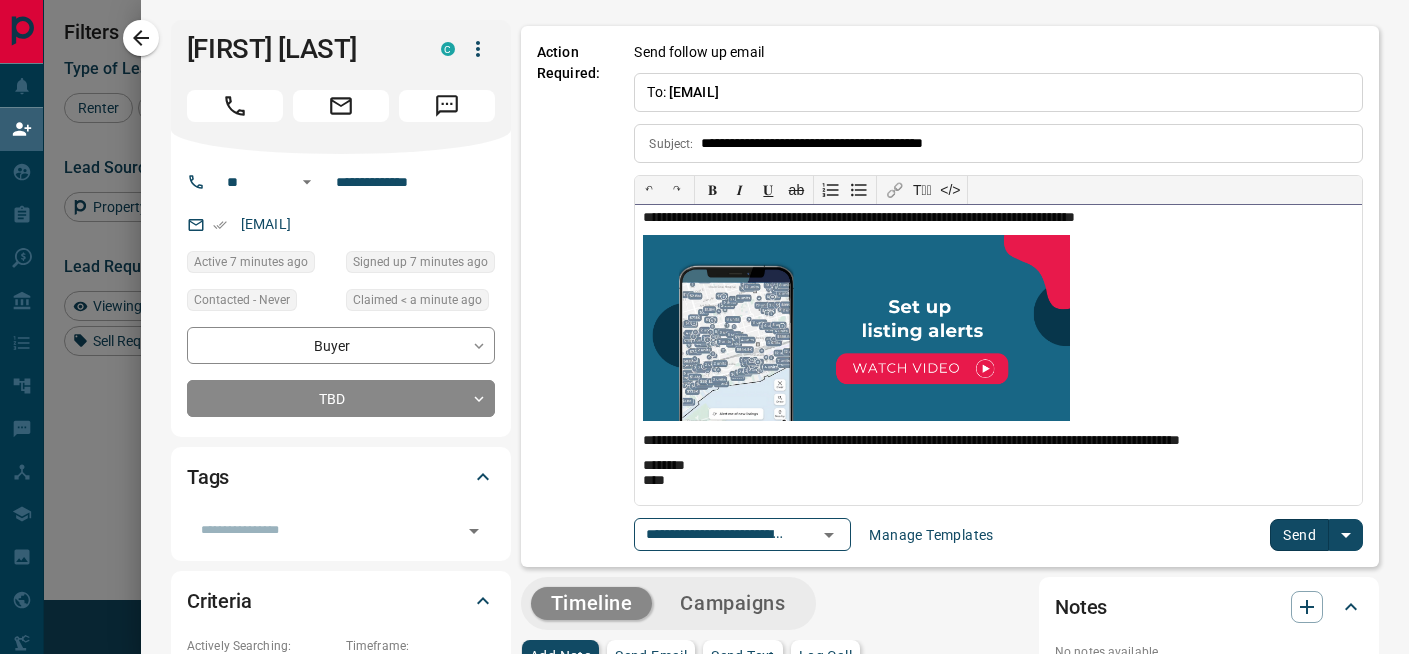 click on "[MASKED] [MASKED]" at bounding box center [998, 474] 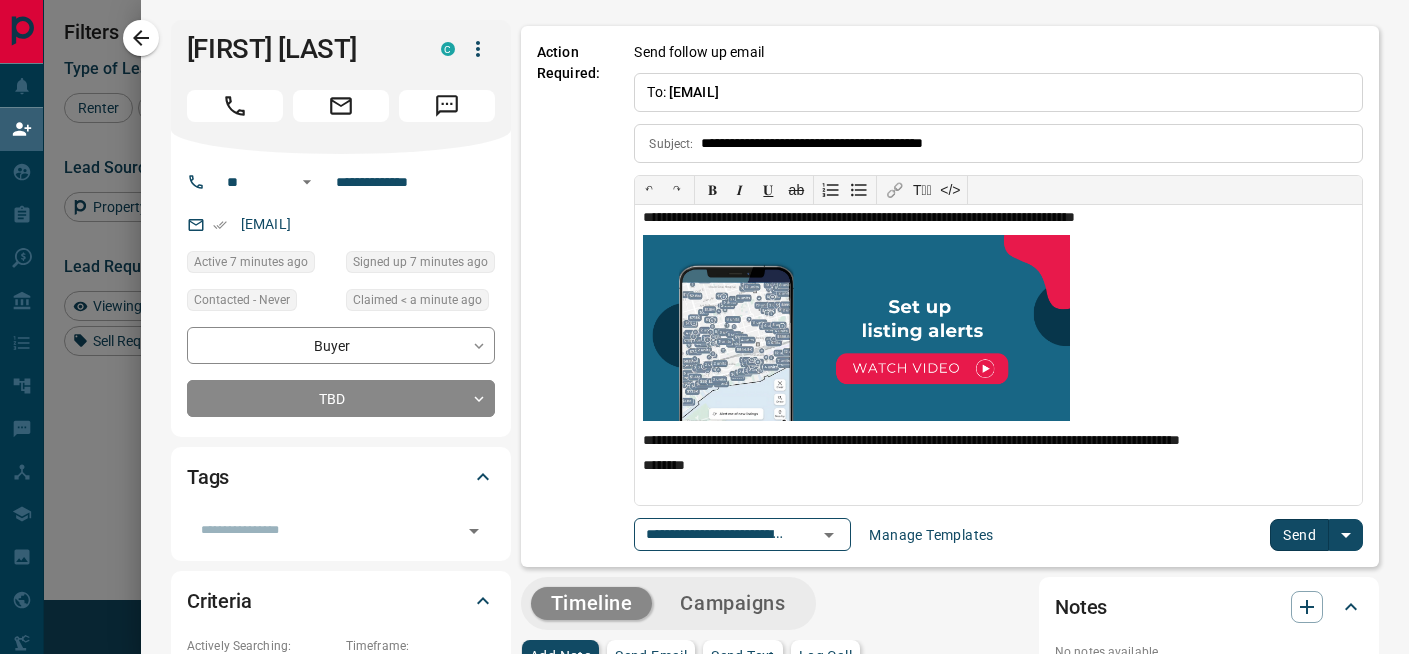 click on "Send" at bounding box center [1299, 535] 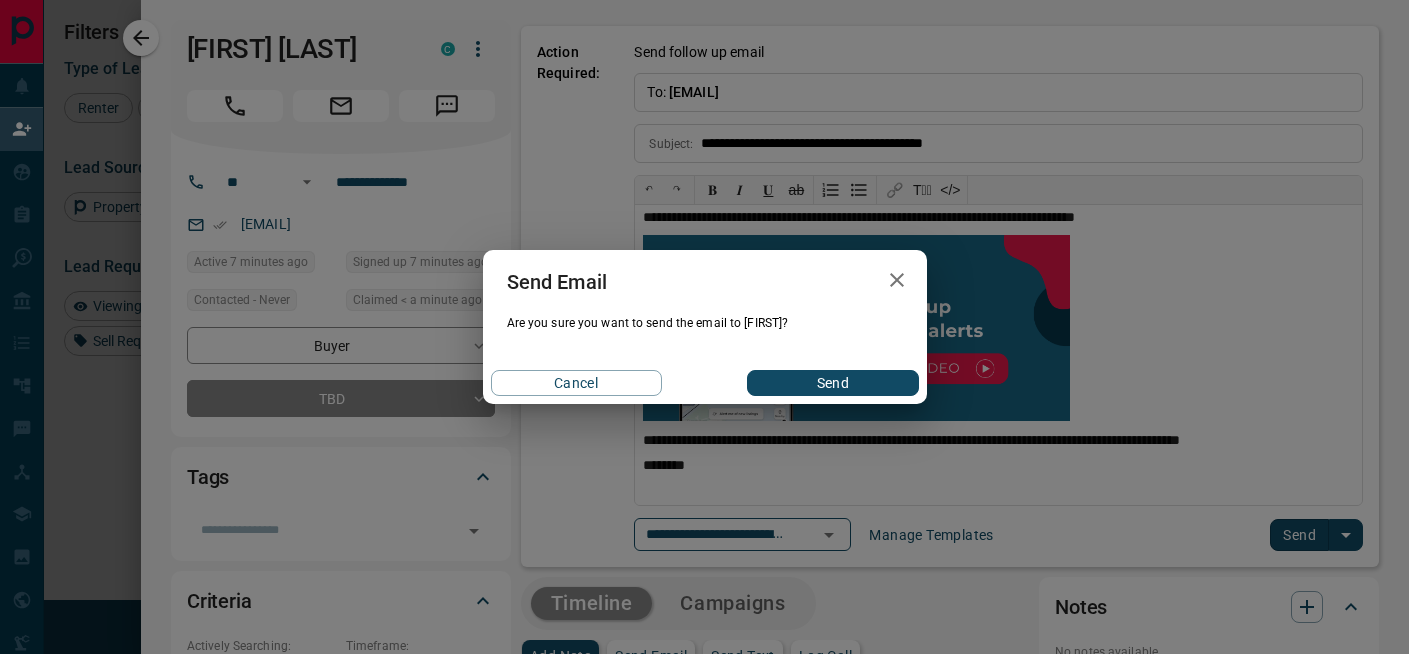 click on "Send" at bounding box center (832, 383) 